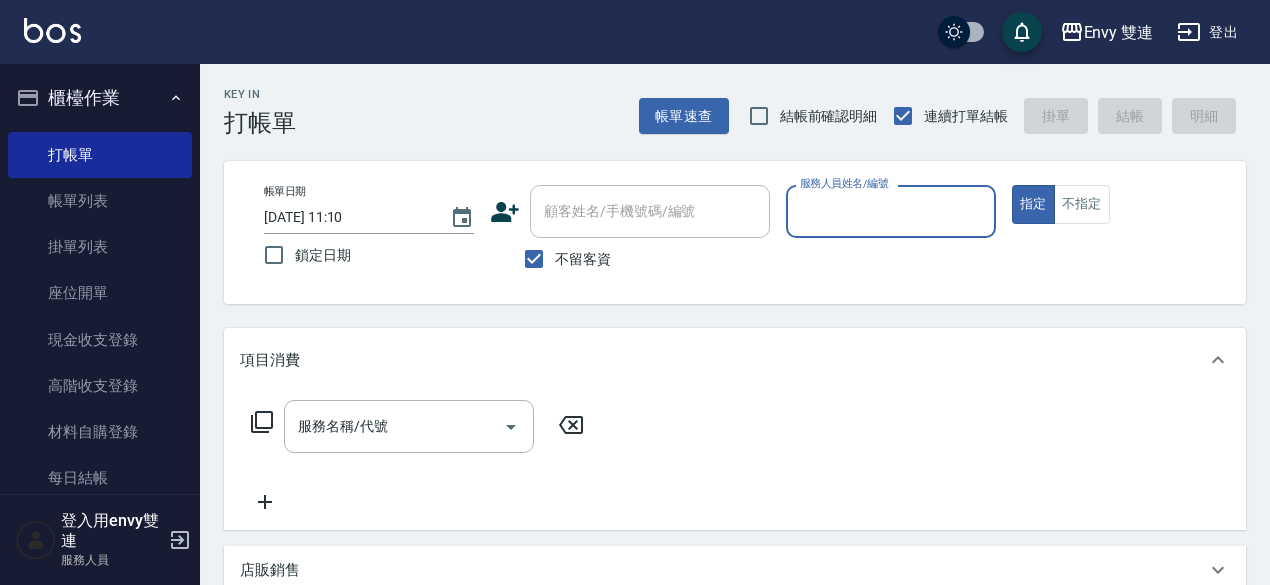 scroll, scrollTop: 0, scrollLeft: 0, axis: both 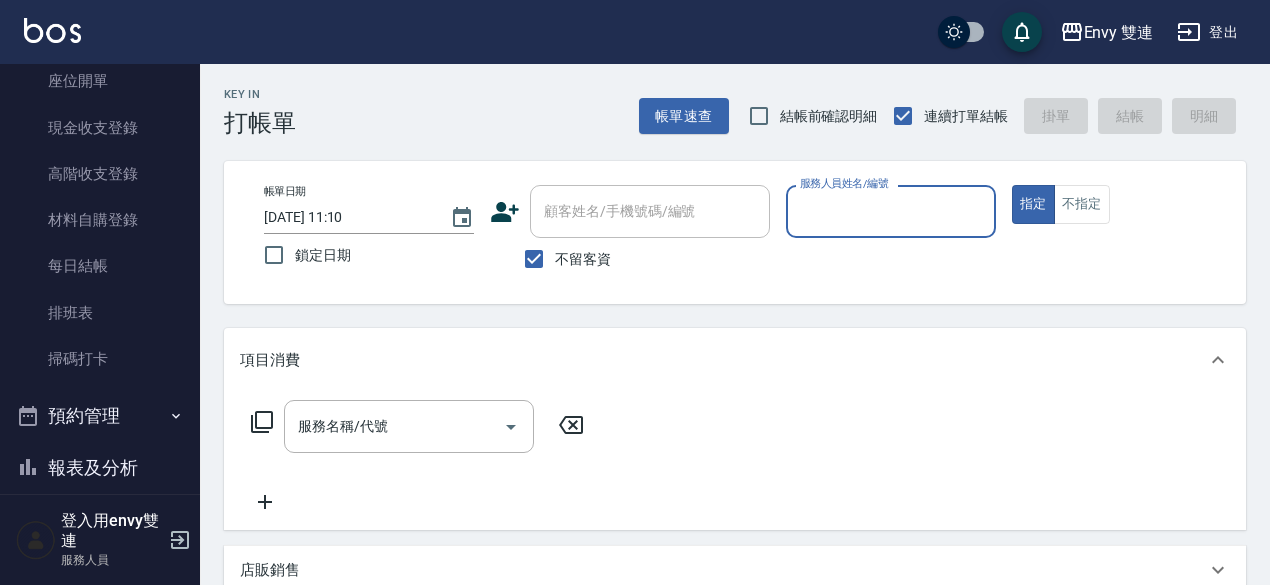 click on "報表及分析" at bounding box center (100, 468) 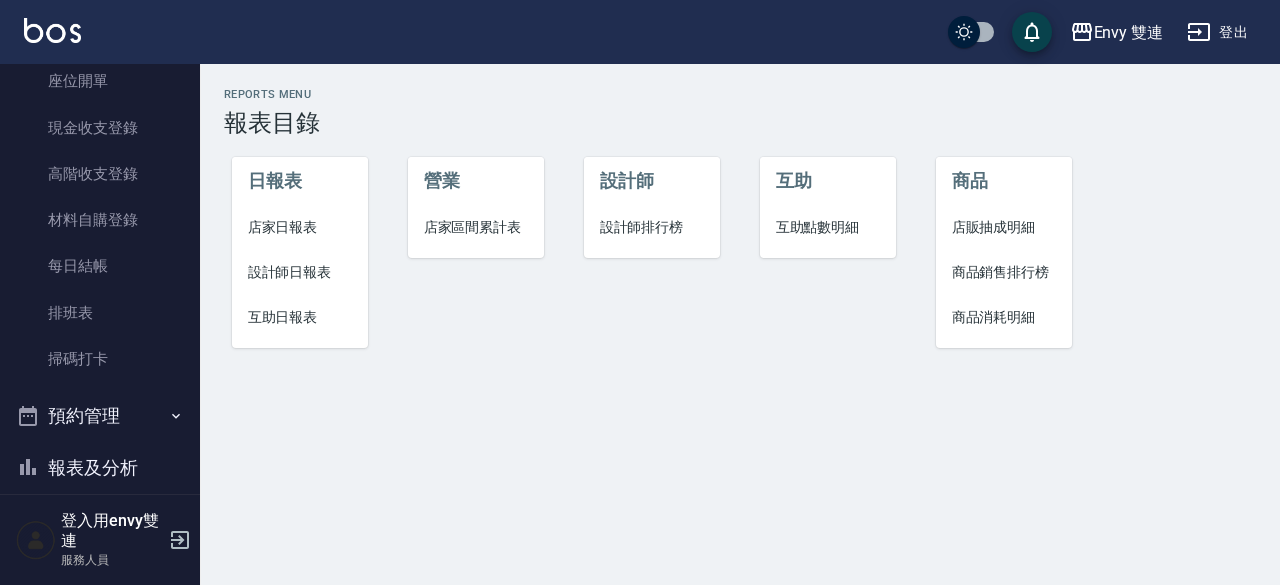 click on "互助日報表" at bounding box center [300, 317] 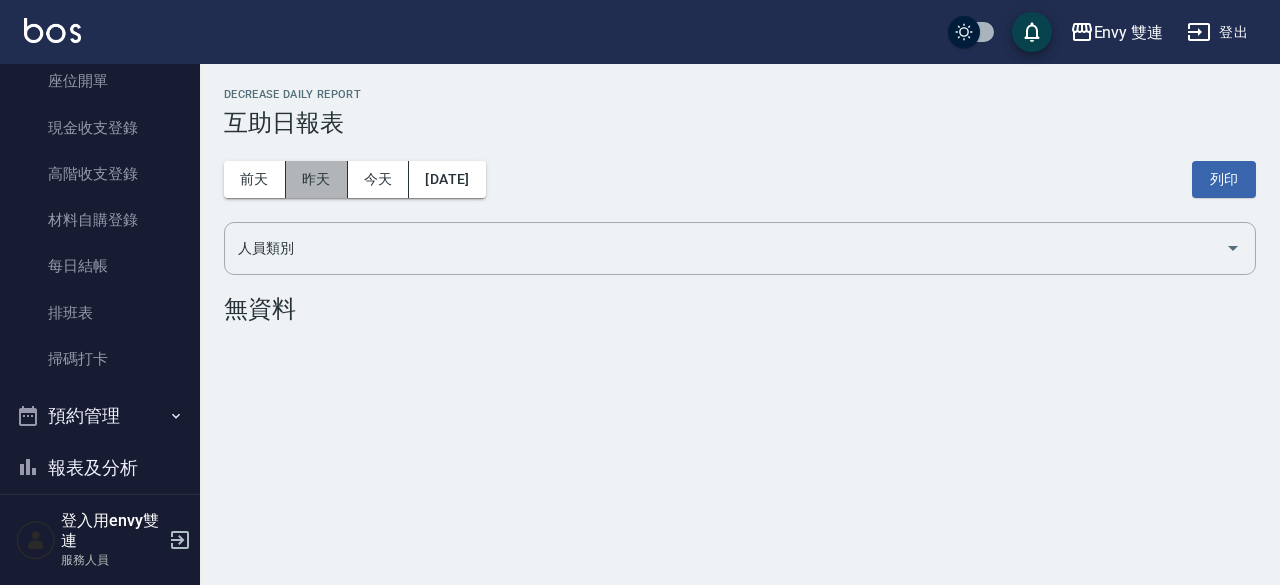 click on "昨天" at bounding box center (317, 179) 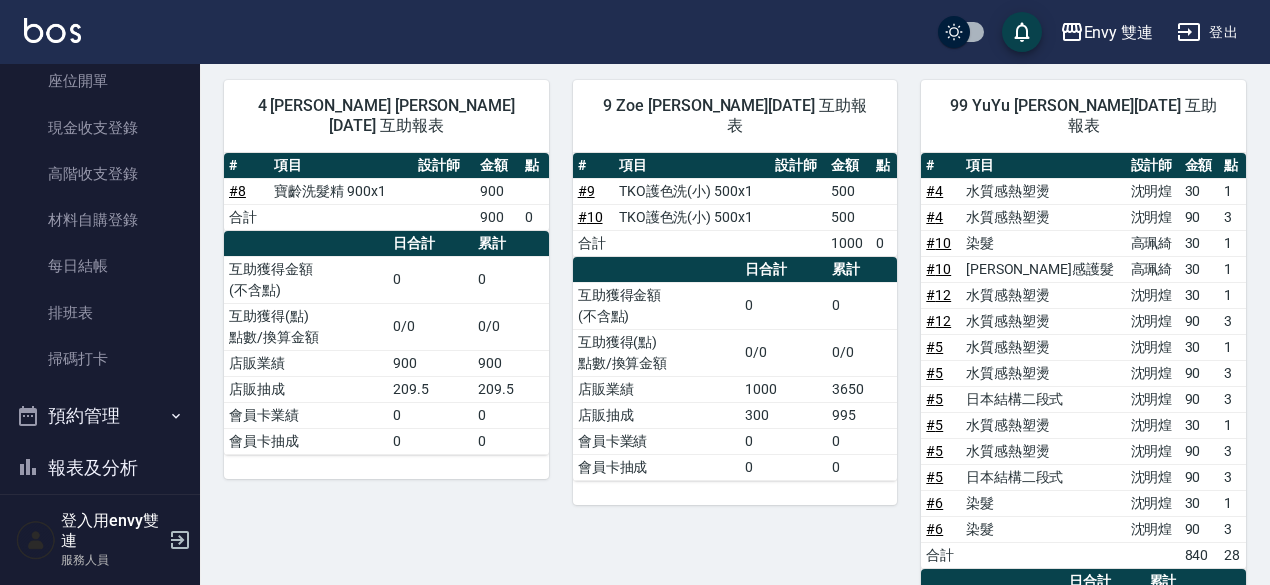 scroll, scrollTop: 216, scrollLeft: 0, axis: vertical 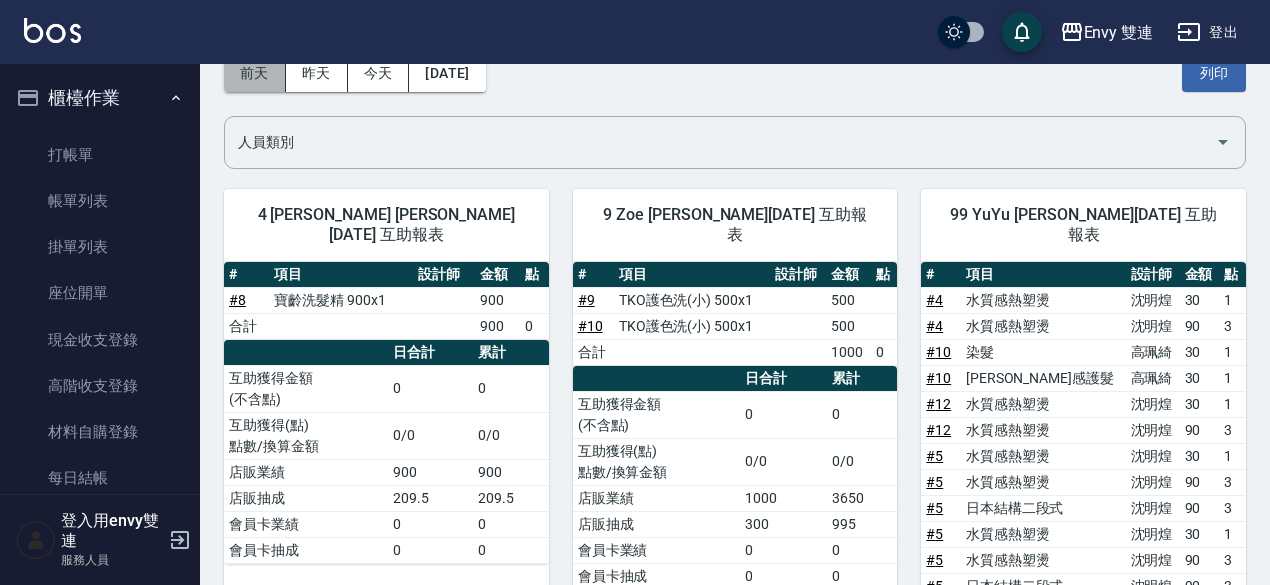 click on "前天" at bounding box center (255, 73) 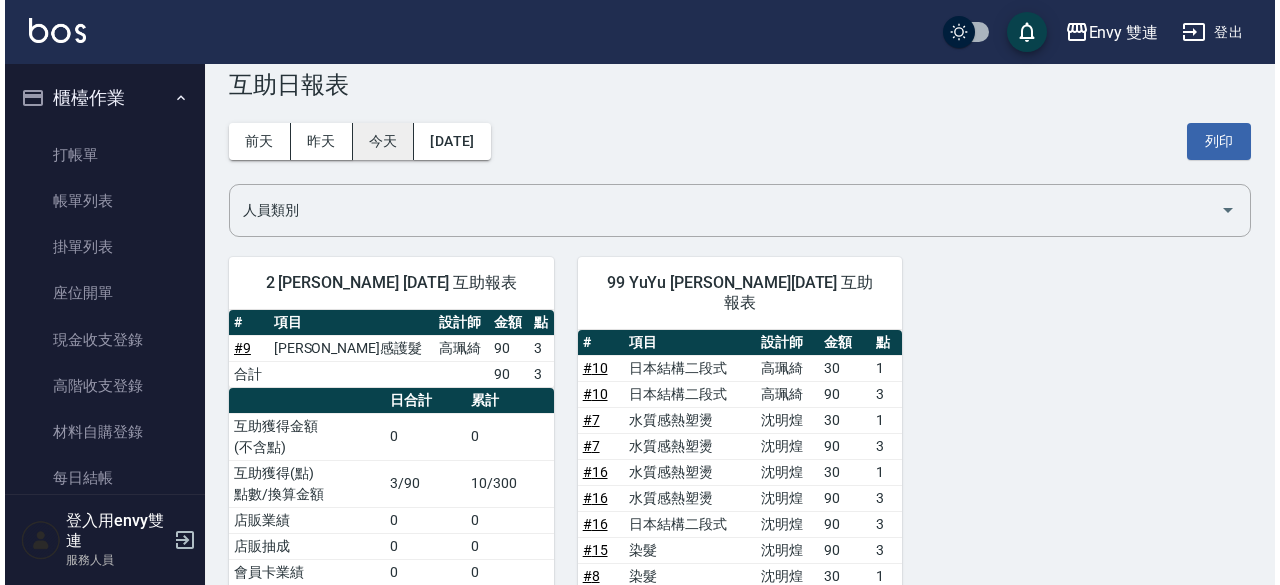 scroll, scrollTop: 37, scrollLeft: 0, axis: vertical 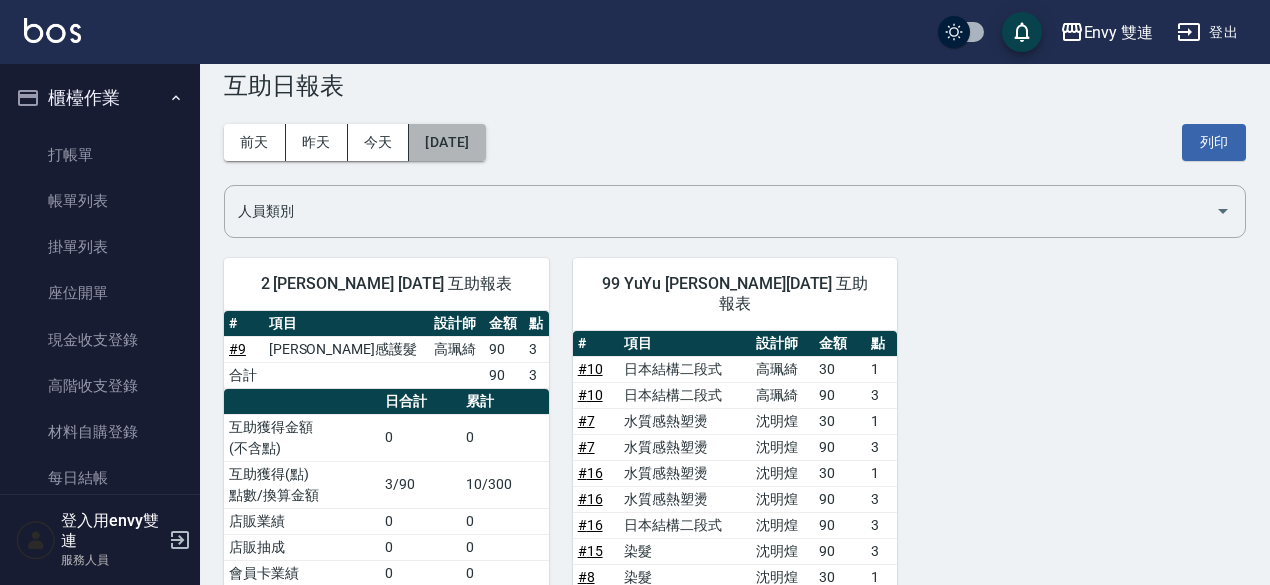 click on "[DATE]" at bounding box center (447, 142) 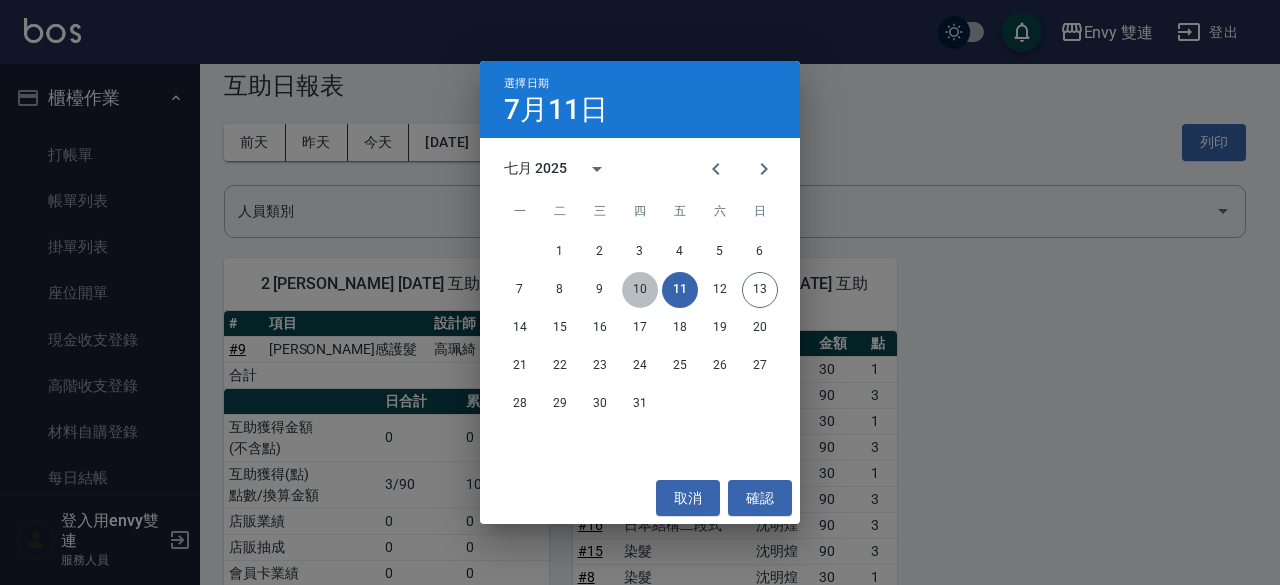 click on "10" at bounding box center (640, 290) 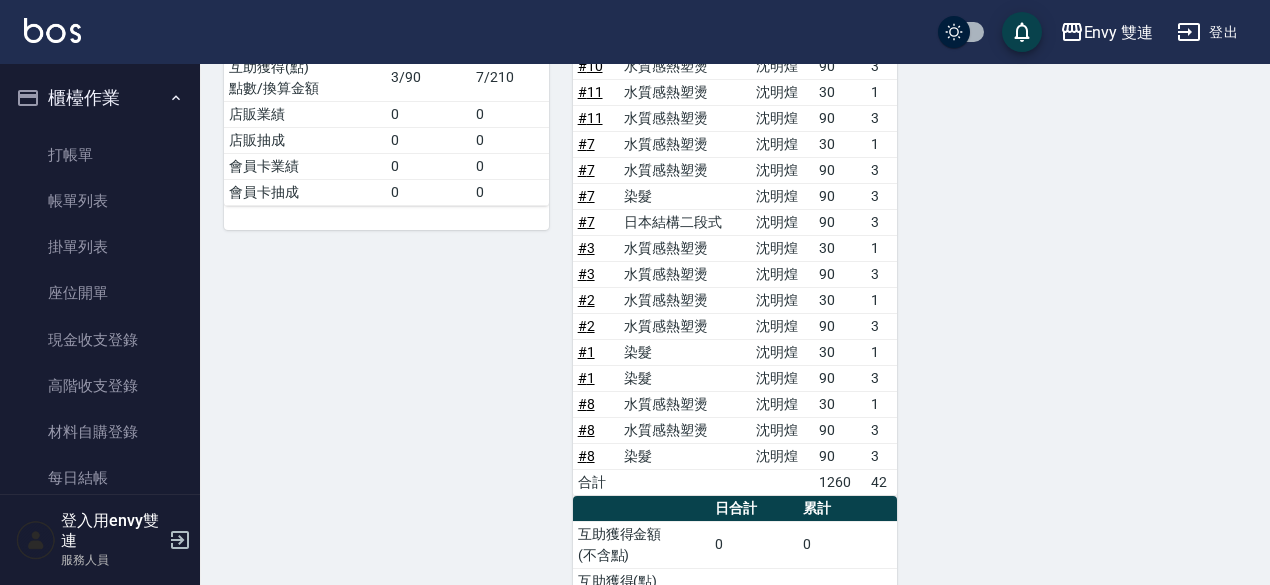 scroll, scrollTop: 0, scrollLeft: 0, axis: both 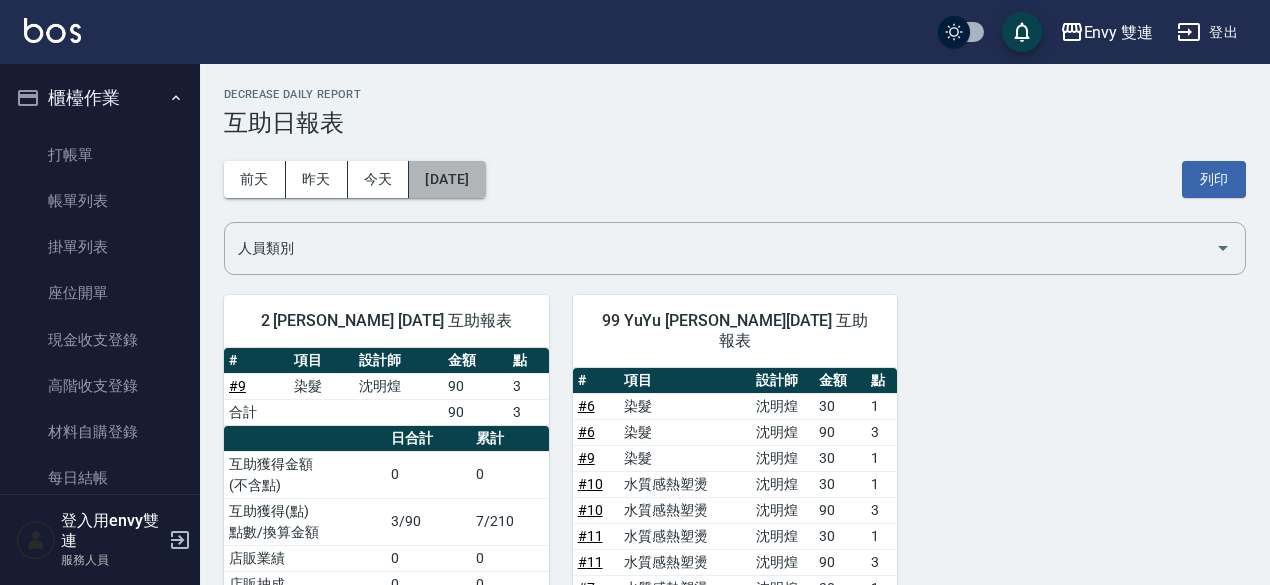 click on "[DATE]" at bounding box center [447, 179] 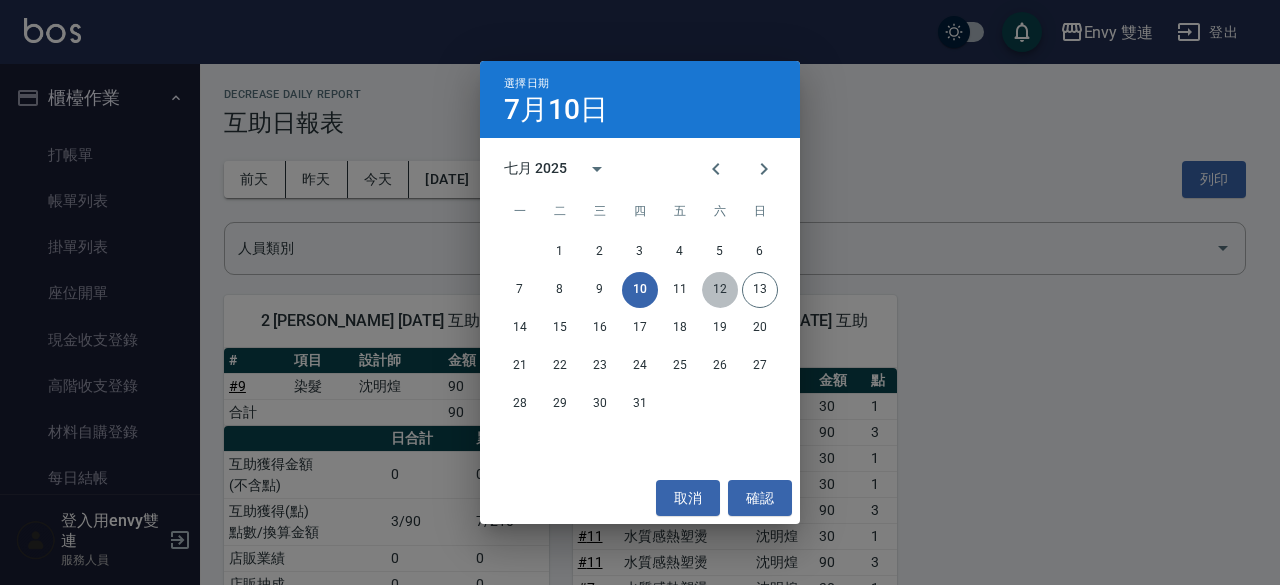 click on "12" at bounding box center (720, 290) 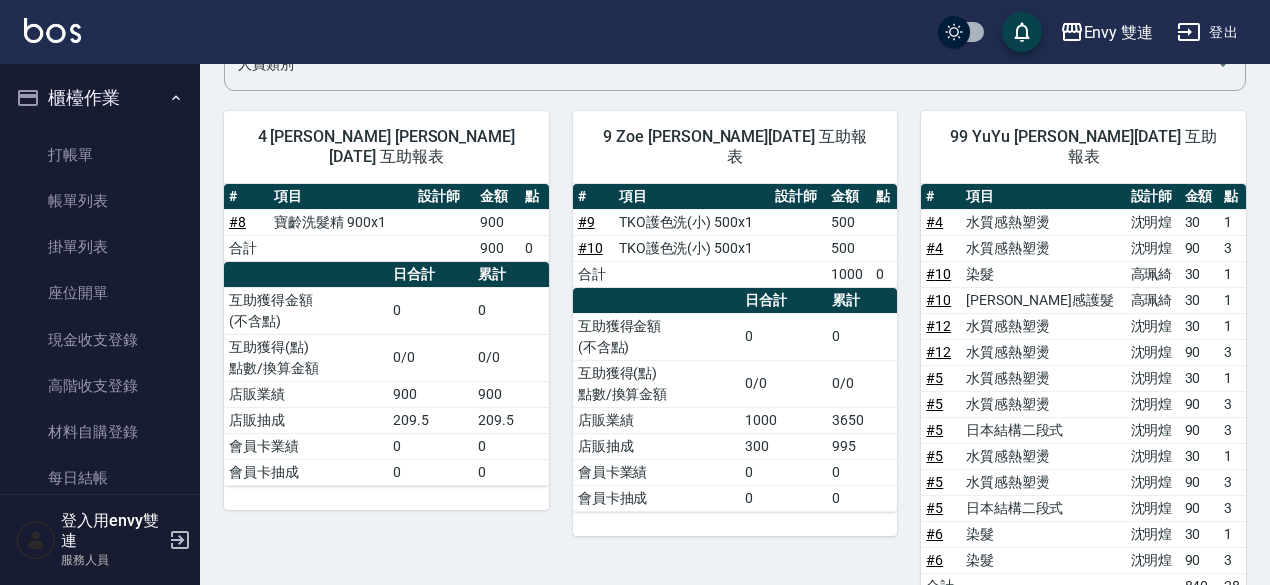 scroll, scrollTop: 183, scrollLeft: 0, axis: vertical 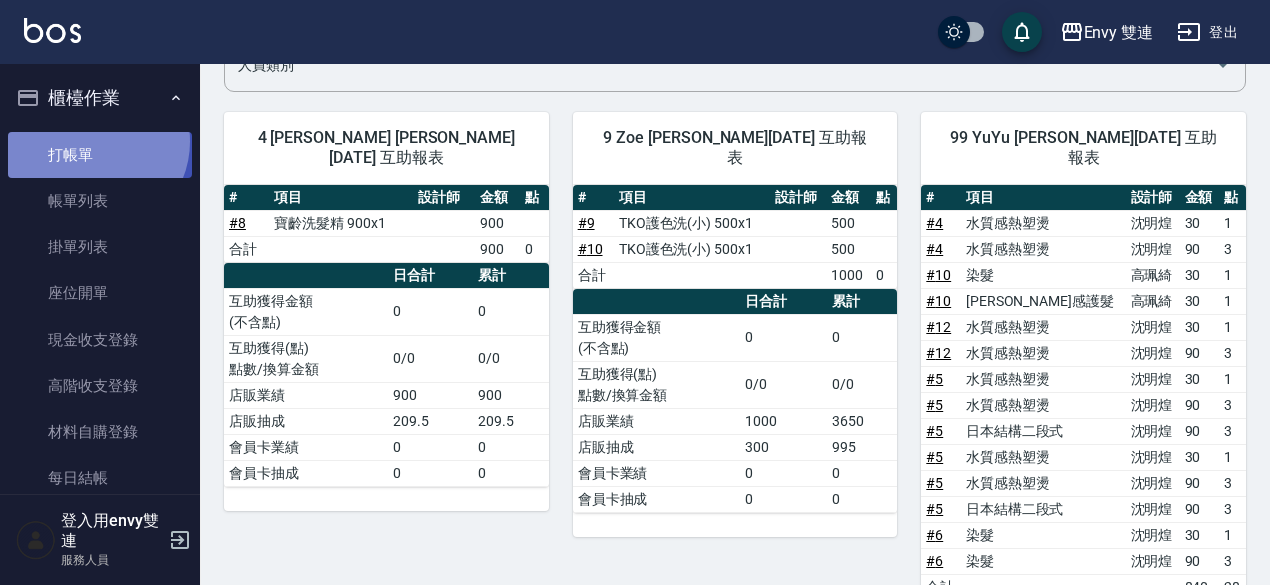 click on "打帳單" at bounding box center (100, 155) 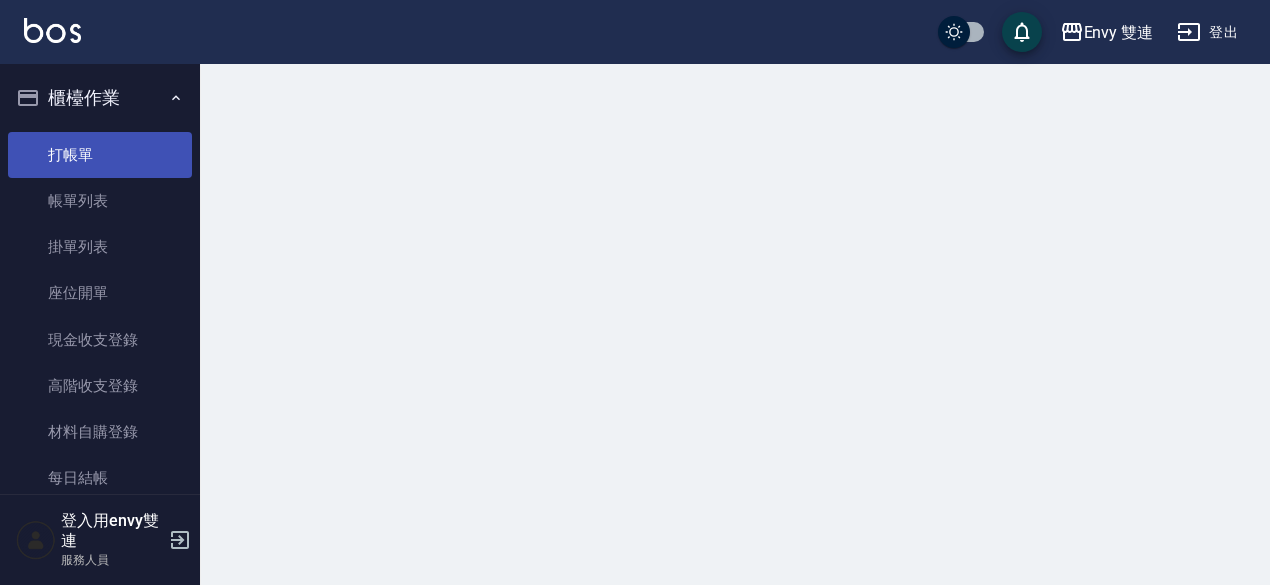 scroll, scrollTop: 0, scrollLeft: 0, axis: both 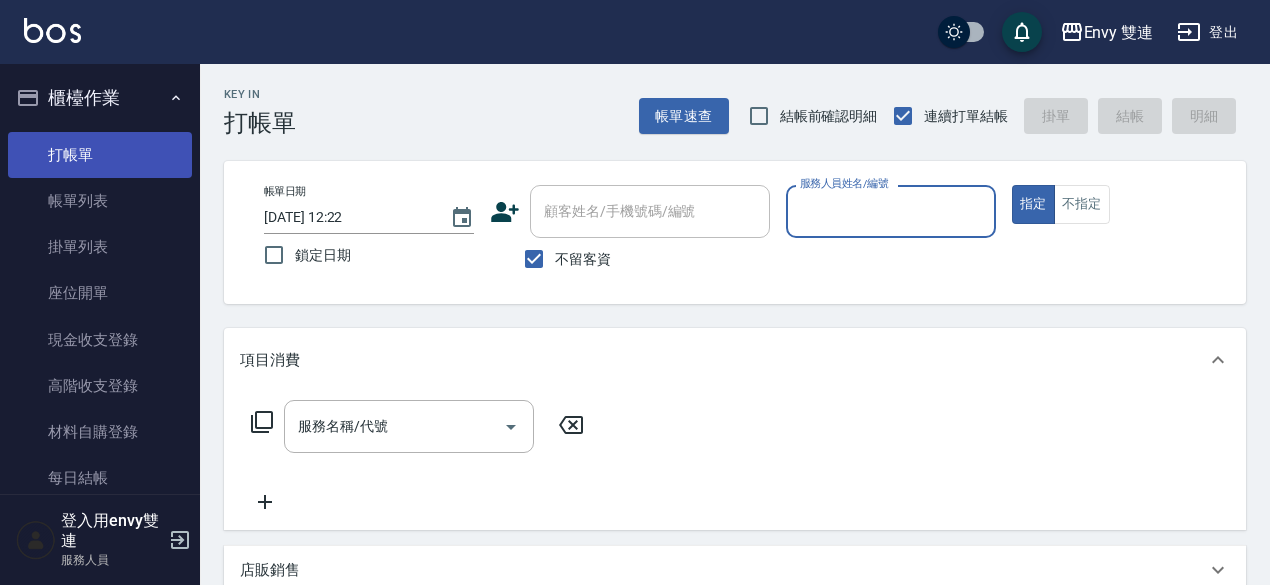 type 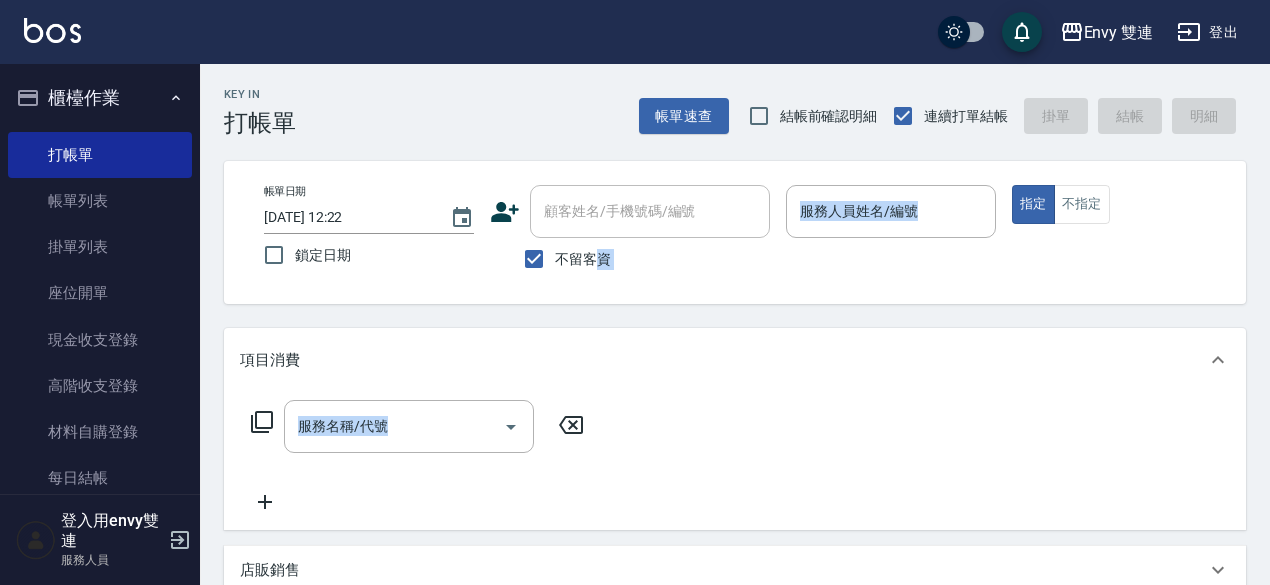 drag, startPoint x: 594, startPoint y: 263, endPoint x: 754, endPoint y: 406, distance: 214.5903 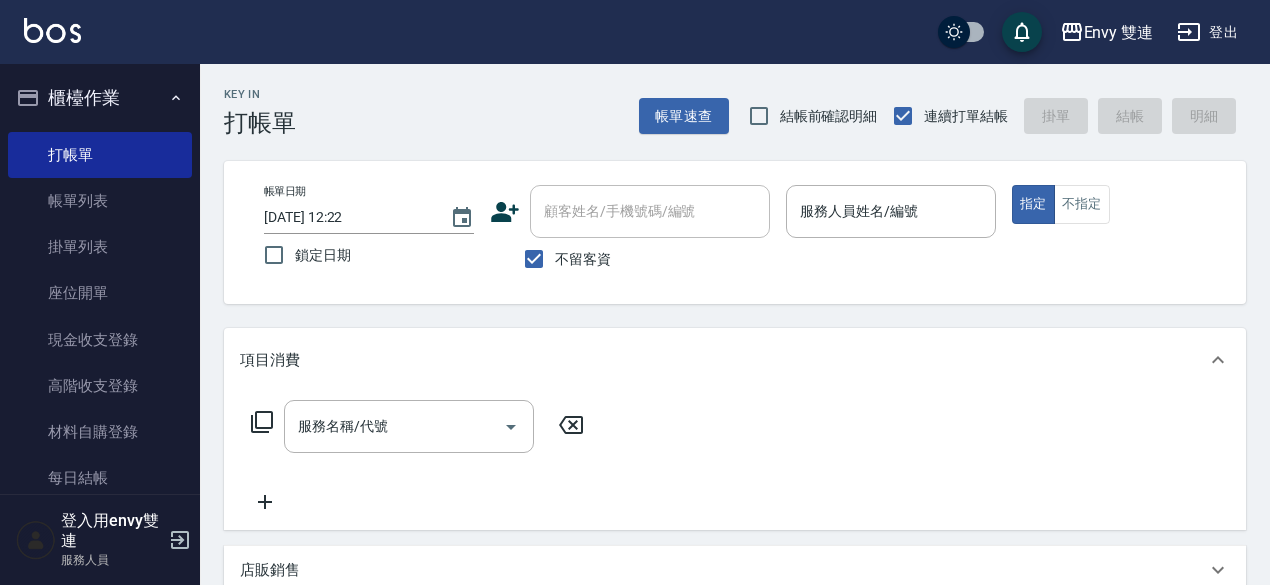 click on "服務名稱/代號 服務名稱/代號" at bounding box center [735, 461] 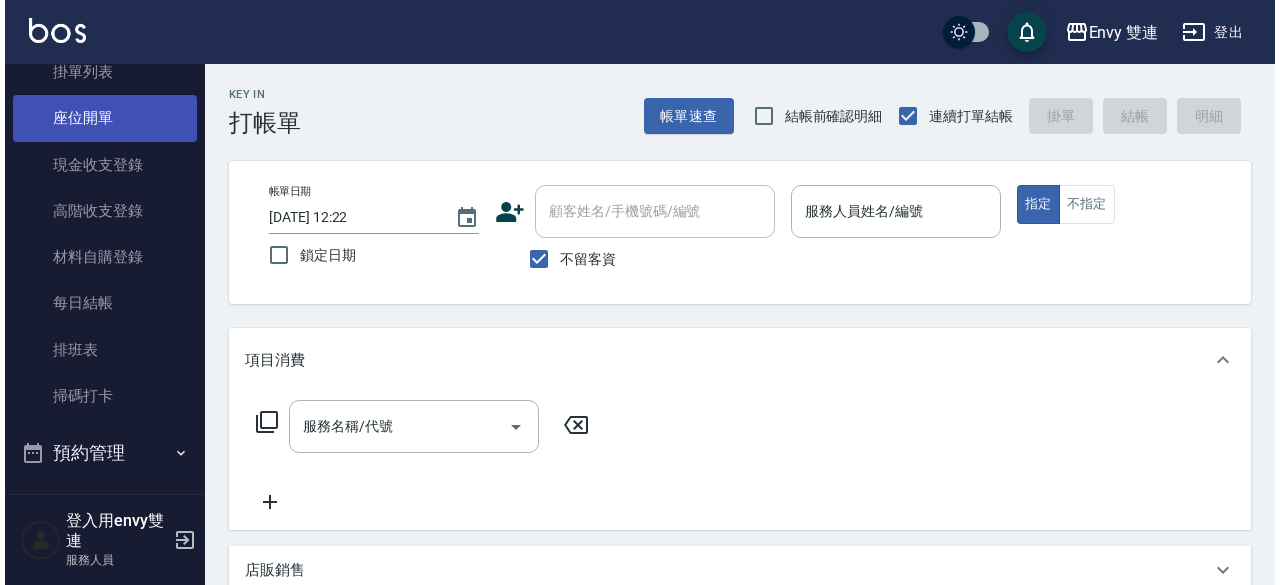 scroll, scrollTop: 176, scrollLeft: 0, axis: vertical 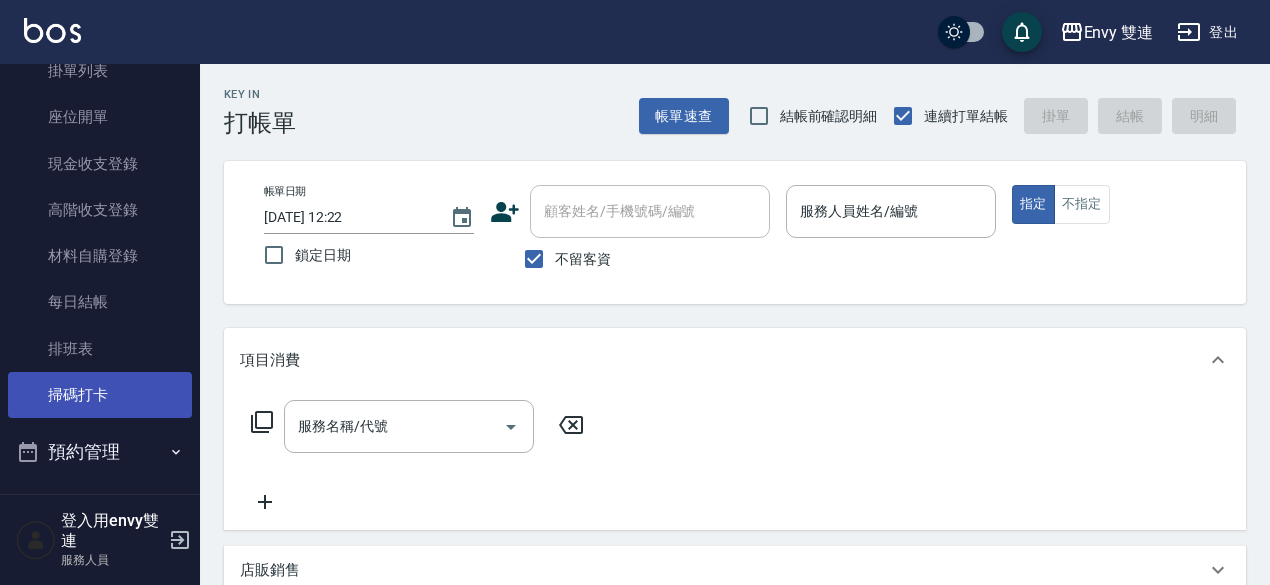 click on "掃碼打卡" at bounding box center [100, 395] 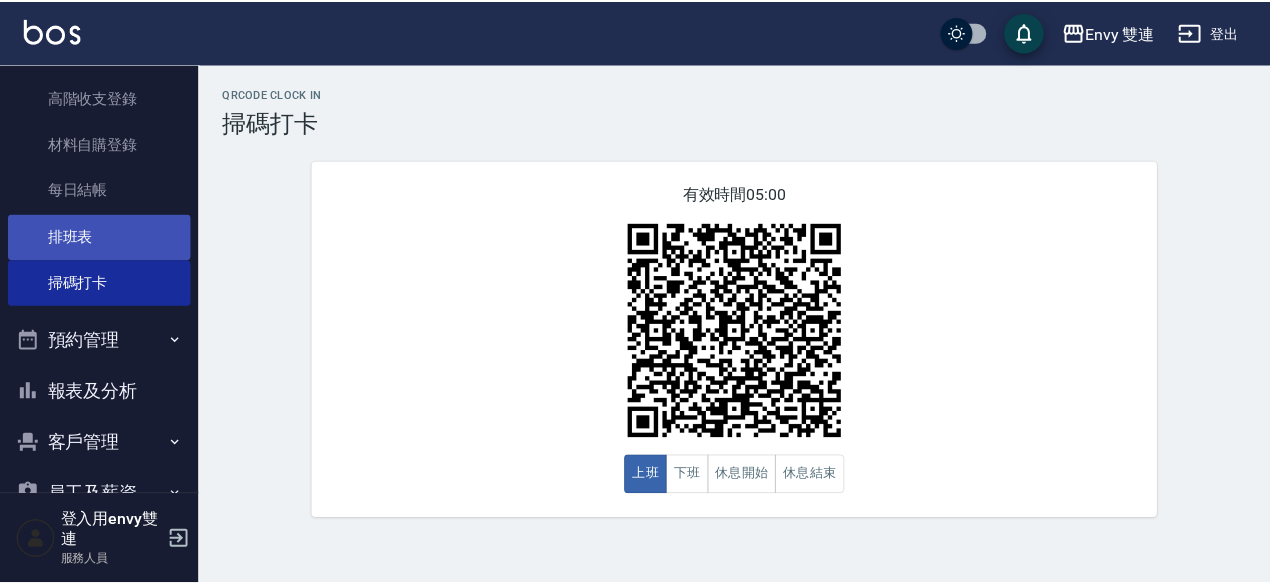 scroll, scrollTop: 290, scrollLeft: 0, axis: vertical 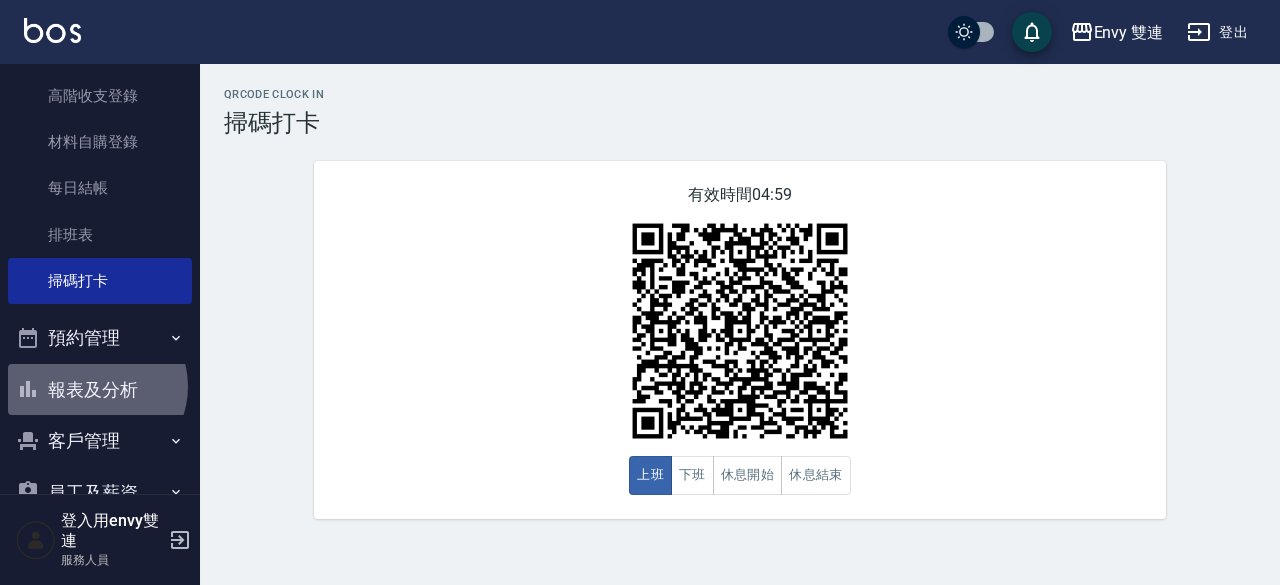 click on "報表及分析" at bounding box center [100, 390] 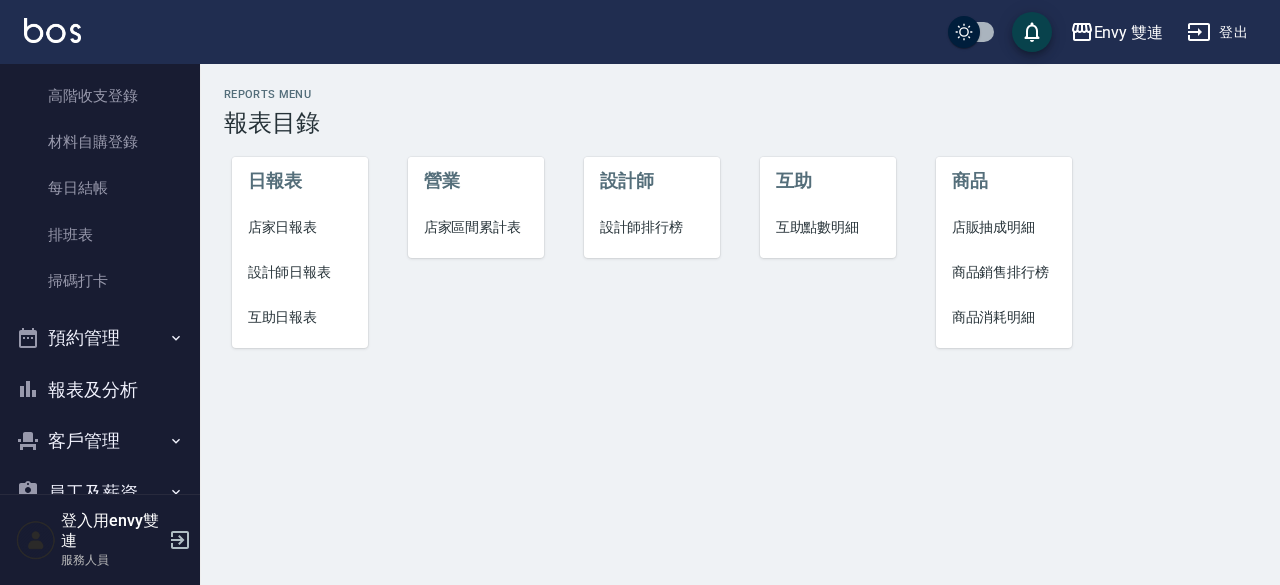 click on "互助日報表" at bounding box center [300, 317] 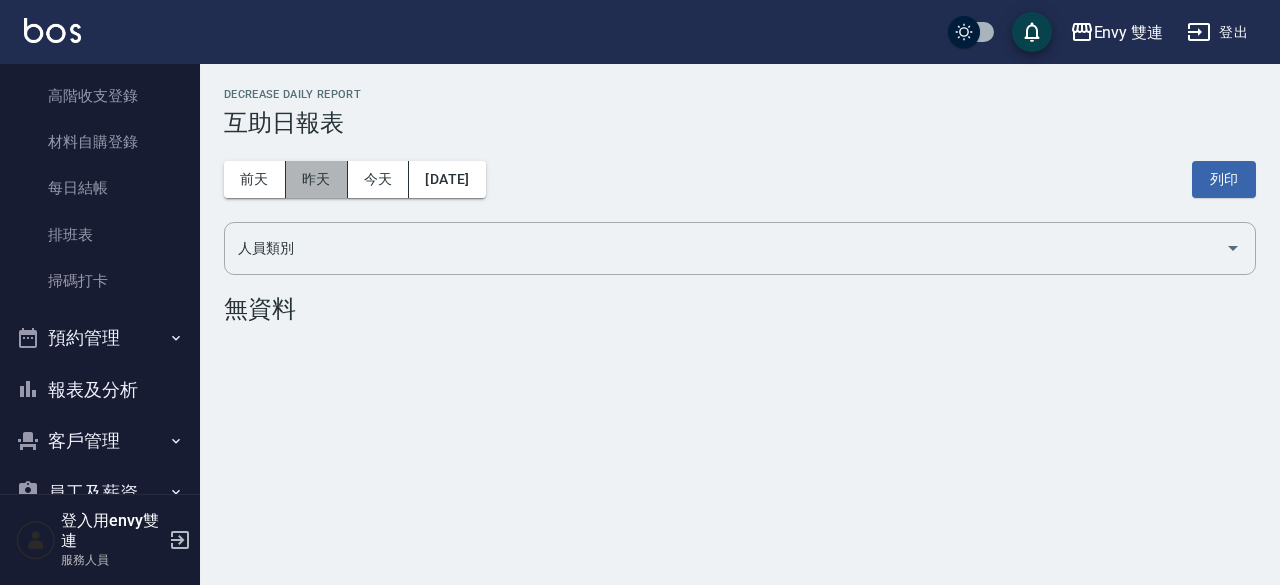 click on "昨天" at bounding box center (317, 179) 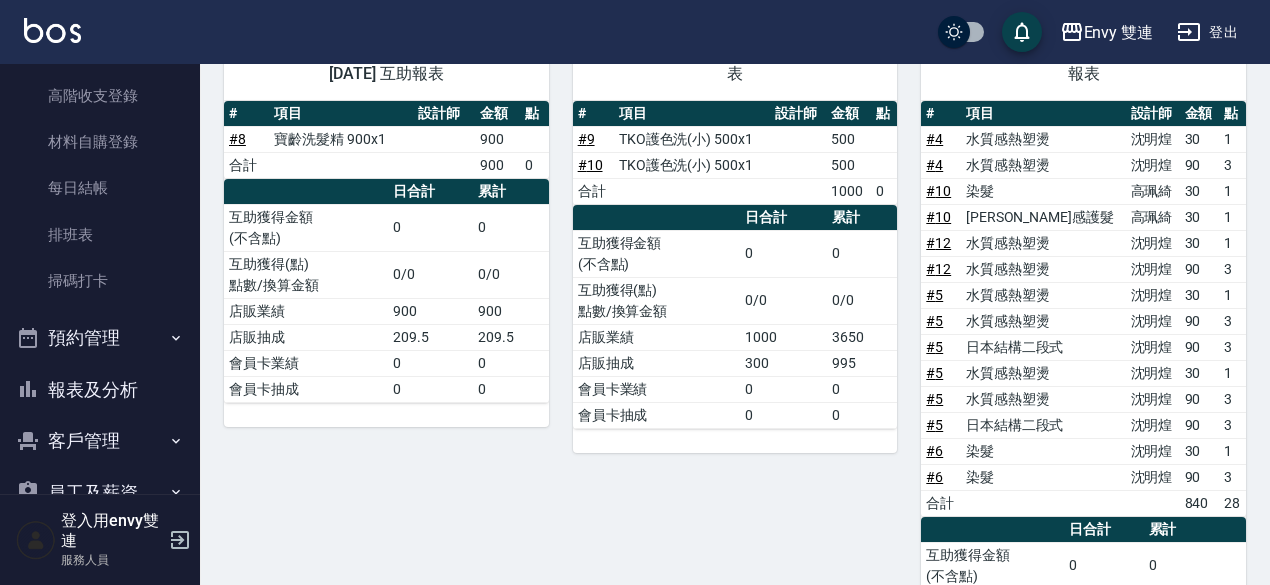 scroll, scrollTop: 266, scrollLeft: 0, axis: vertical 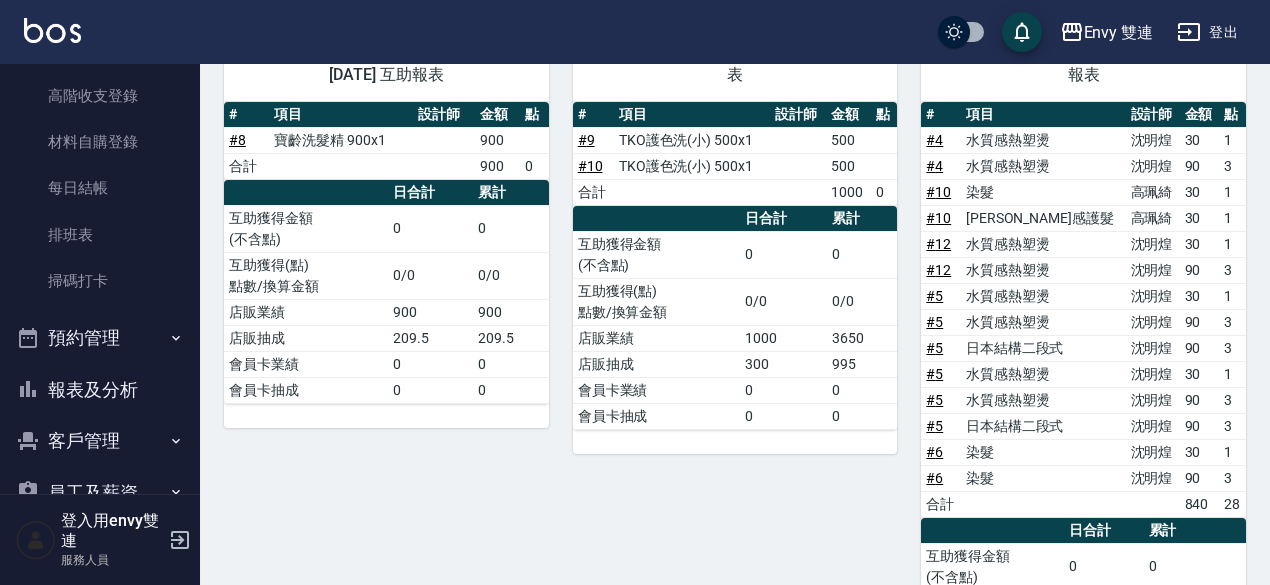 click on "高珮綺" at bounding box center (1153, 192) 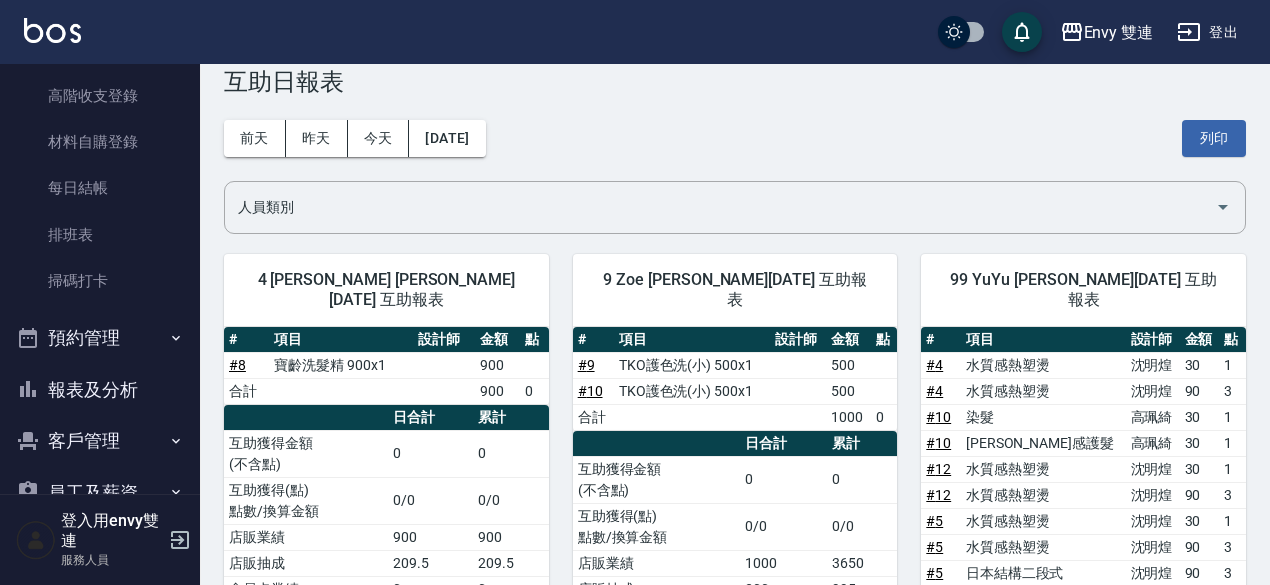 scroll, scrollTop: 39, scrollLeft: 0, axis: vertical 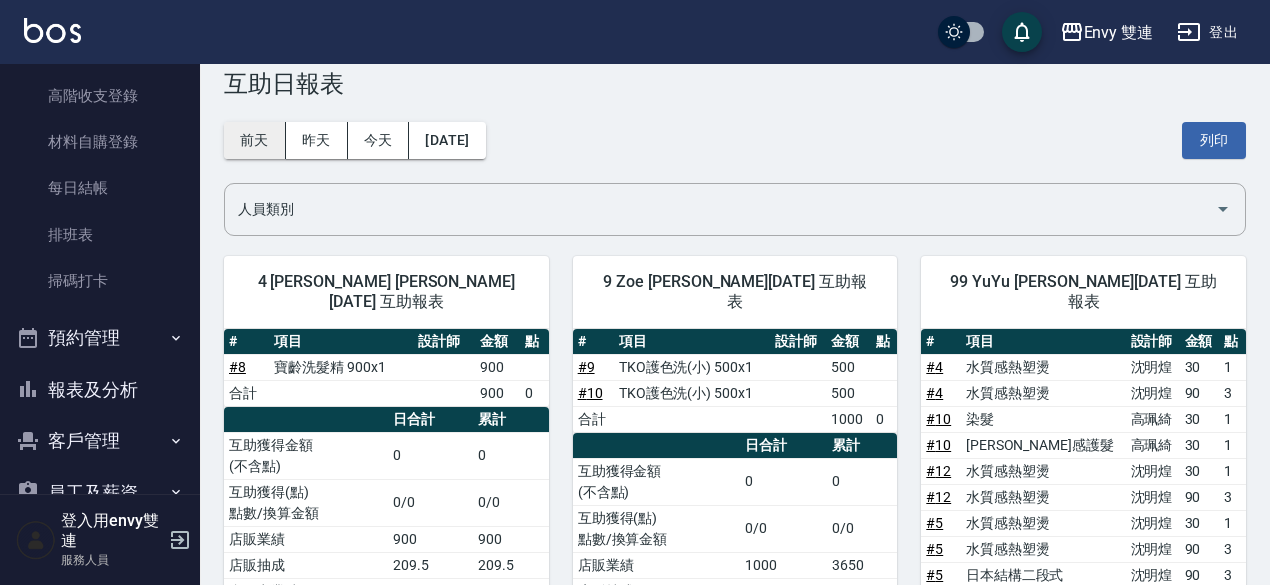 click on "前天" at bounding box center (255, 140) 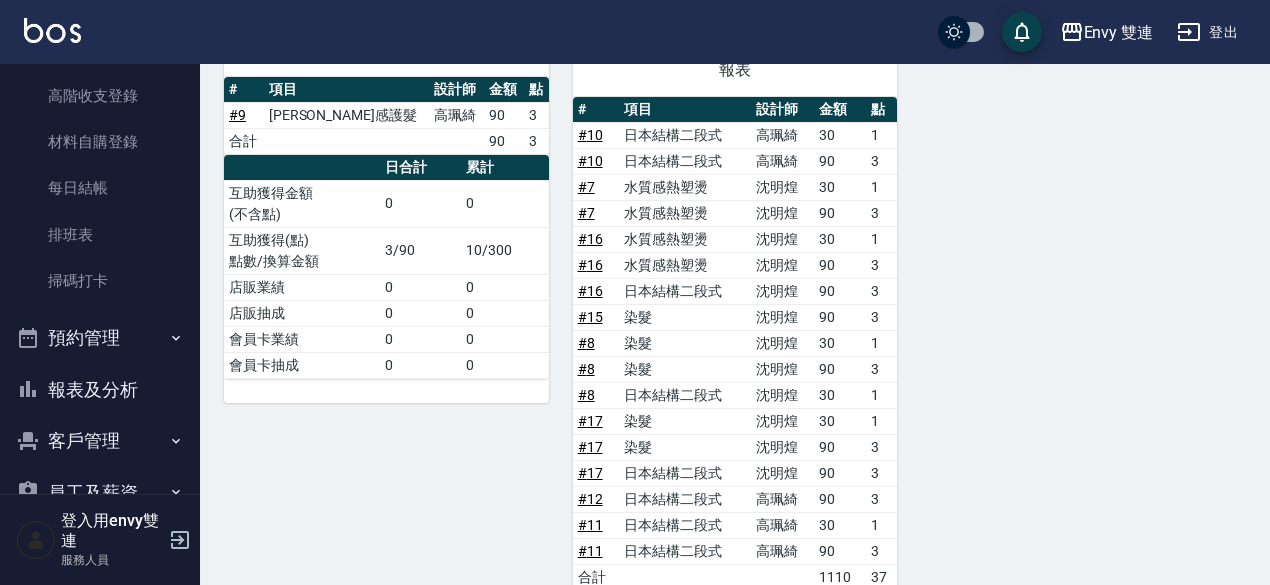 scroll, scrollTop: 0, scrollLeft: 0, axis: both 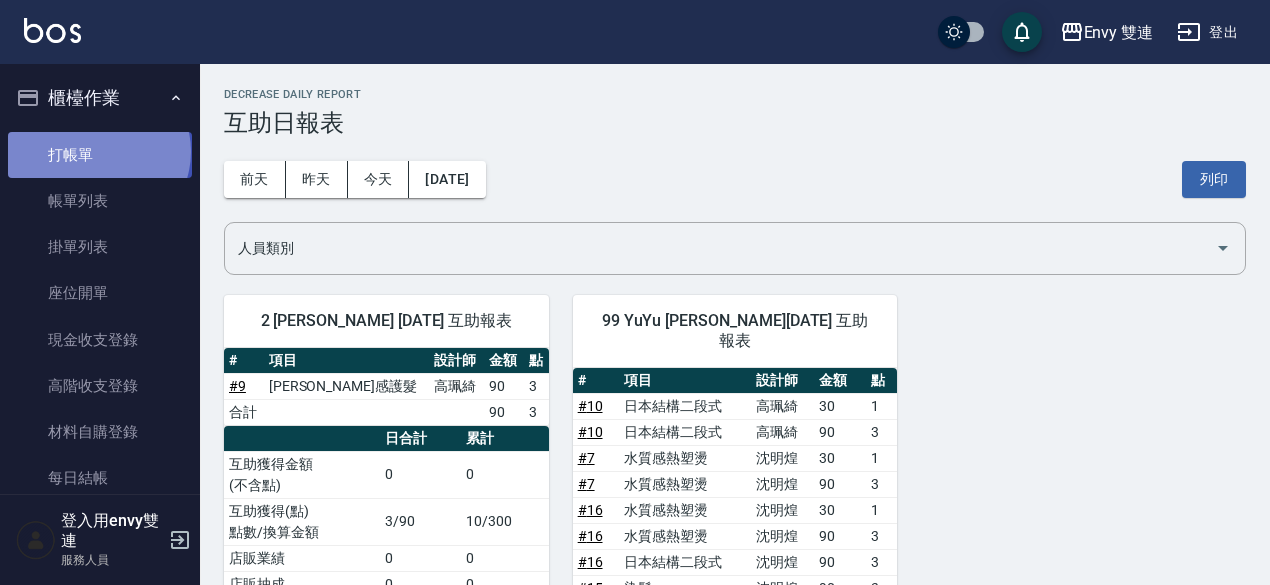 click on "打帳單" at bounding box center (100, 155) 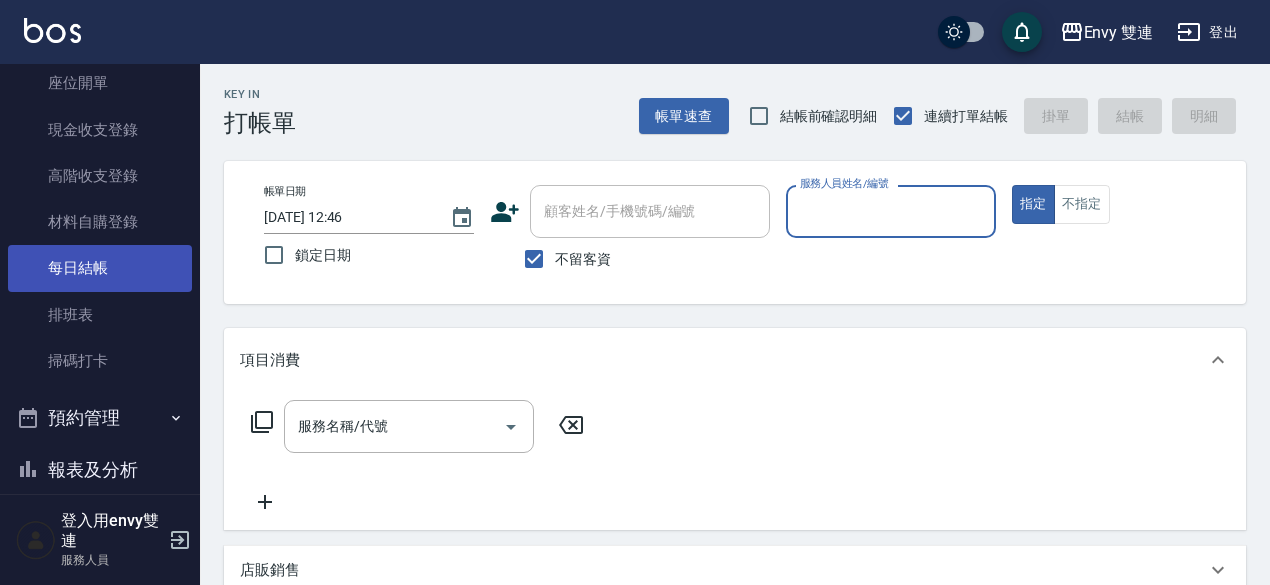 scroll, scrollTop: 220, scrollLeft: 0, axis: vertical 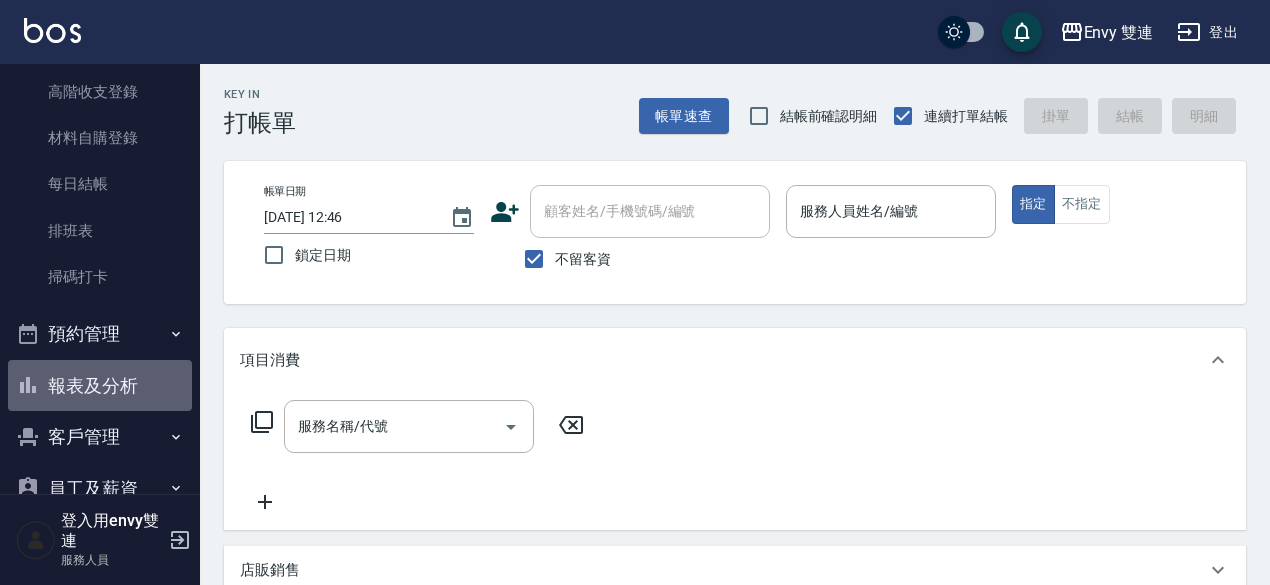click on "報表及分析" at bounding box center [100, 386] 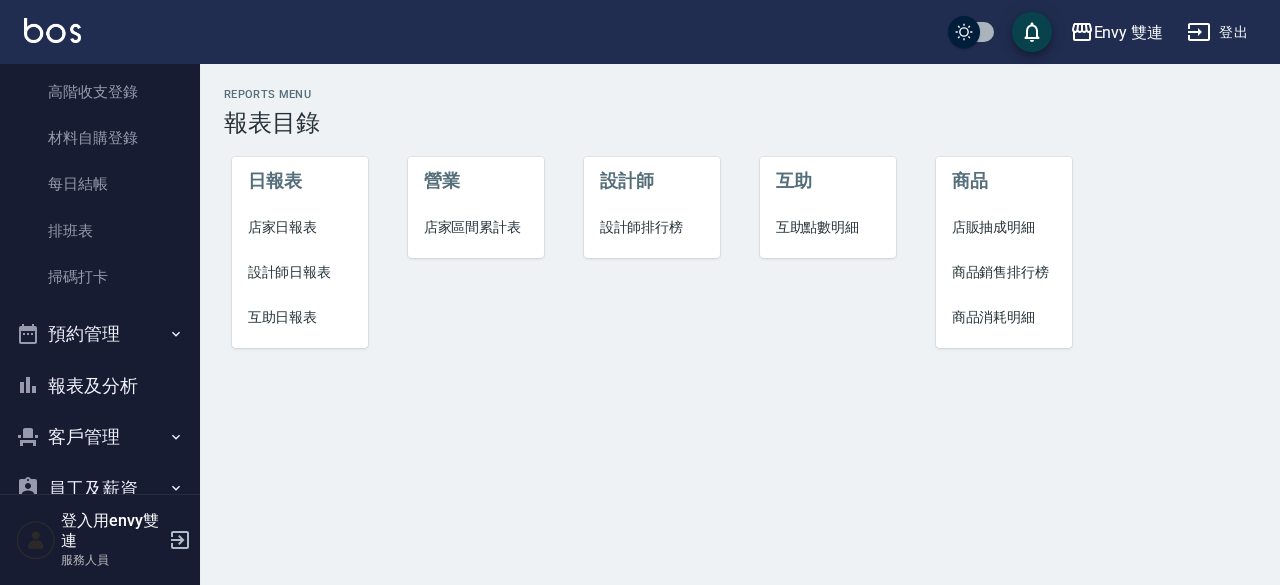 click on "設計師日報表" at bounding box center [300, 272] 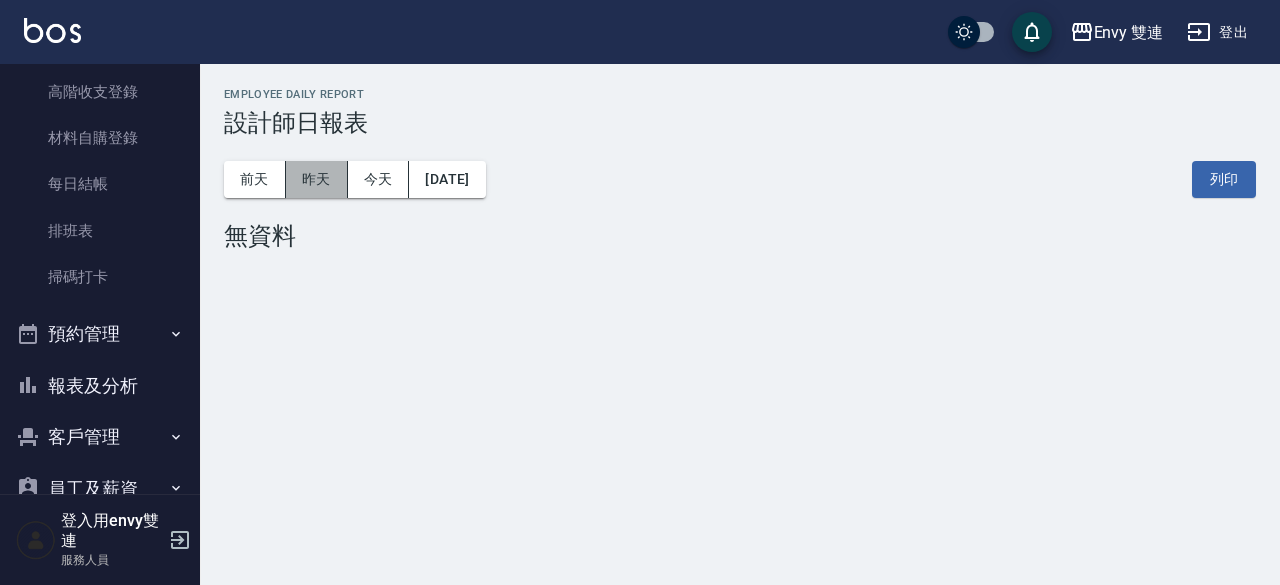 click on "昨天" at bounding box center [317, 179] 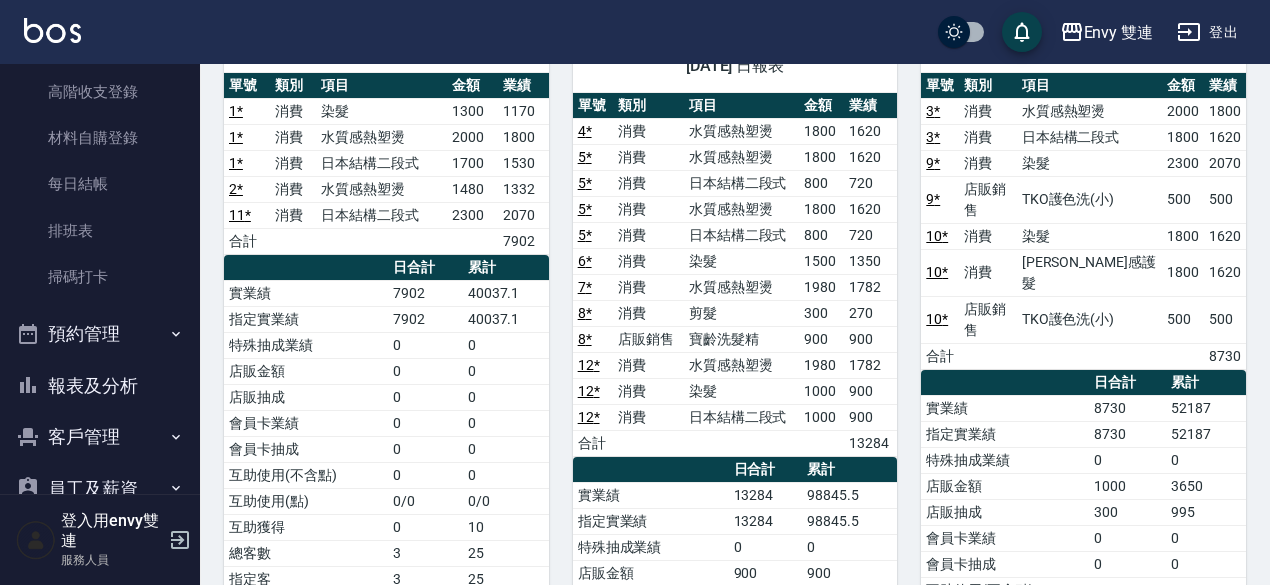 scroll, scrollTop: 204, scrollLeft: 0, axis: vertical 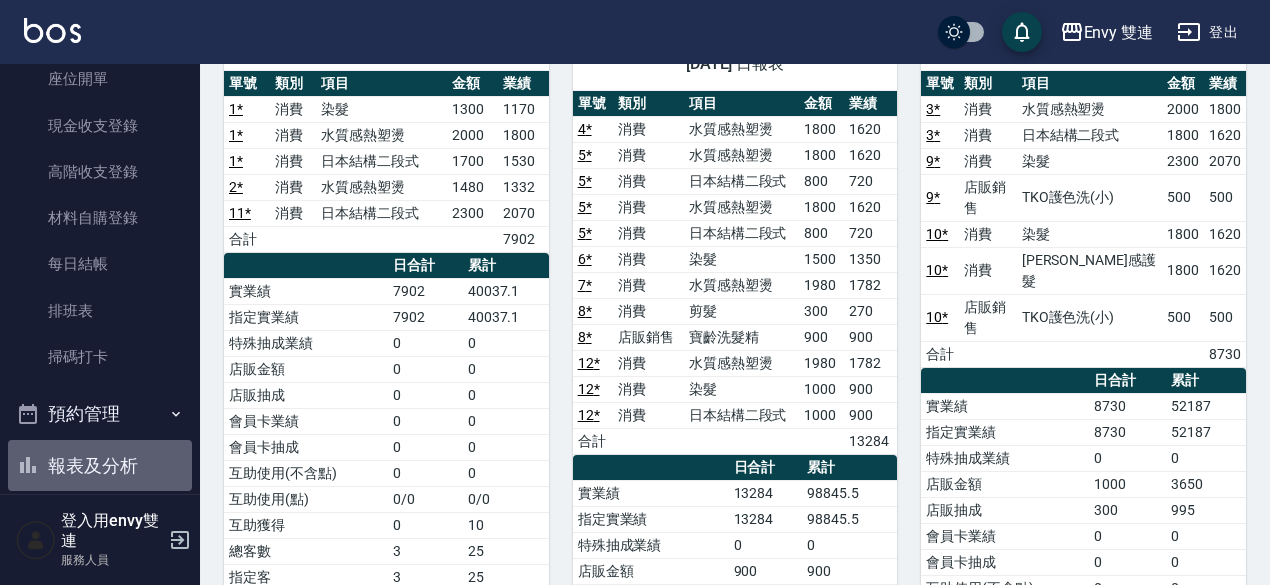 click on "報表及分析" at bounding box center (100, 466) 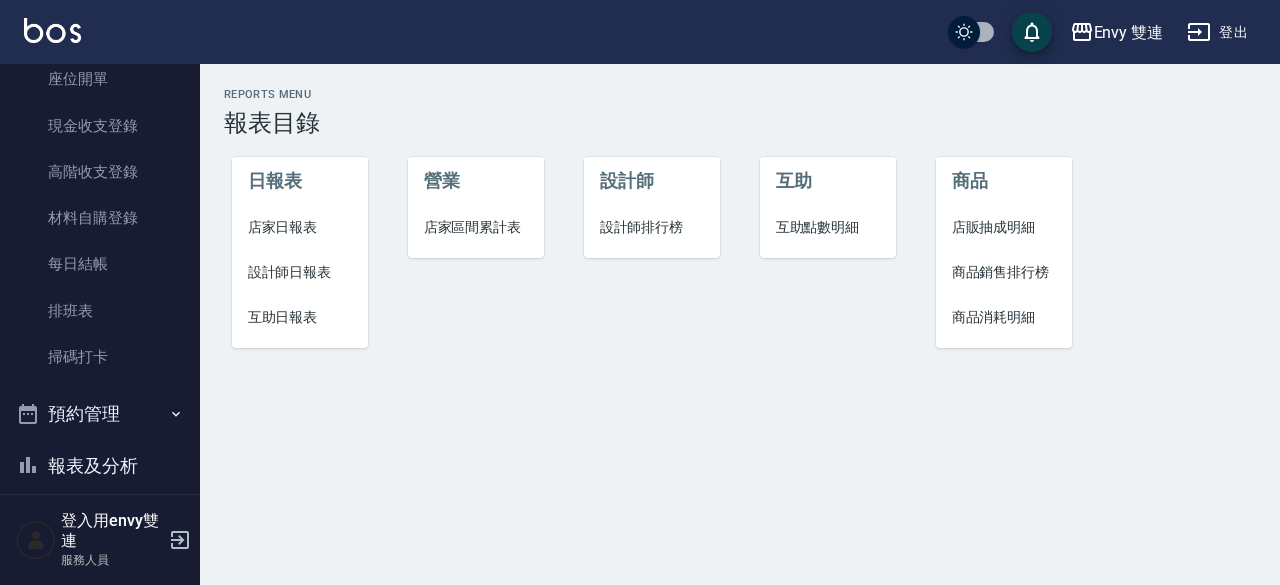 click on "互助日報表" at bounding box center (300, 317) 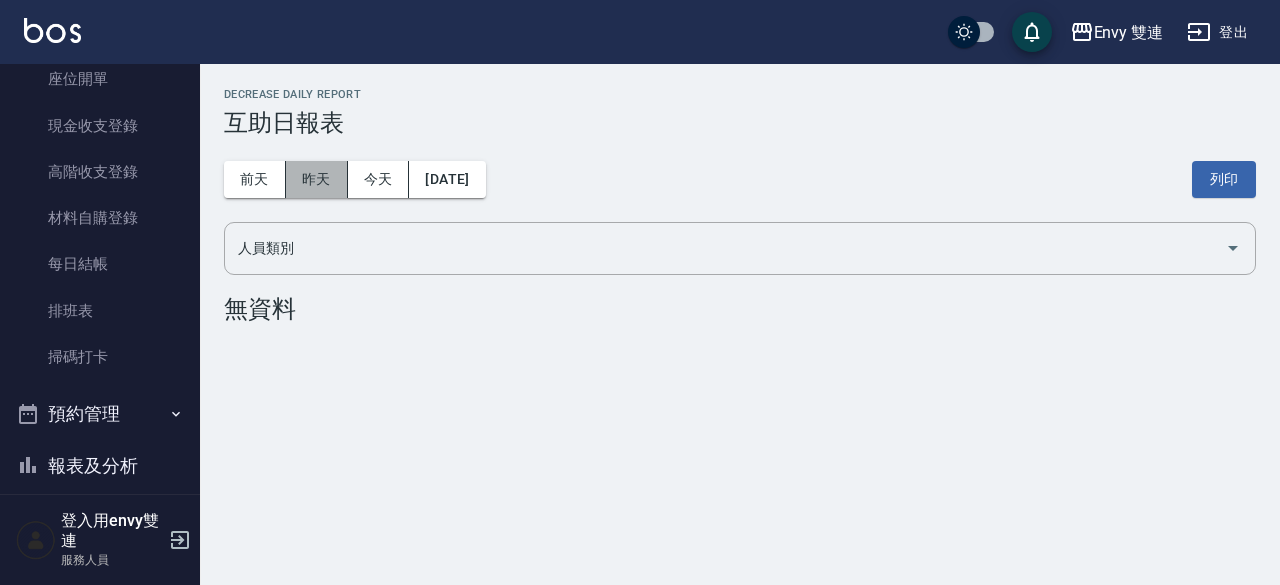 click on "昨天" at bounding box center (317, 179) 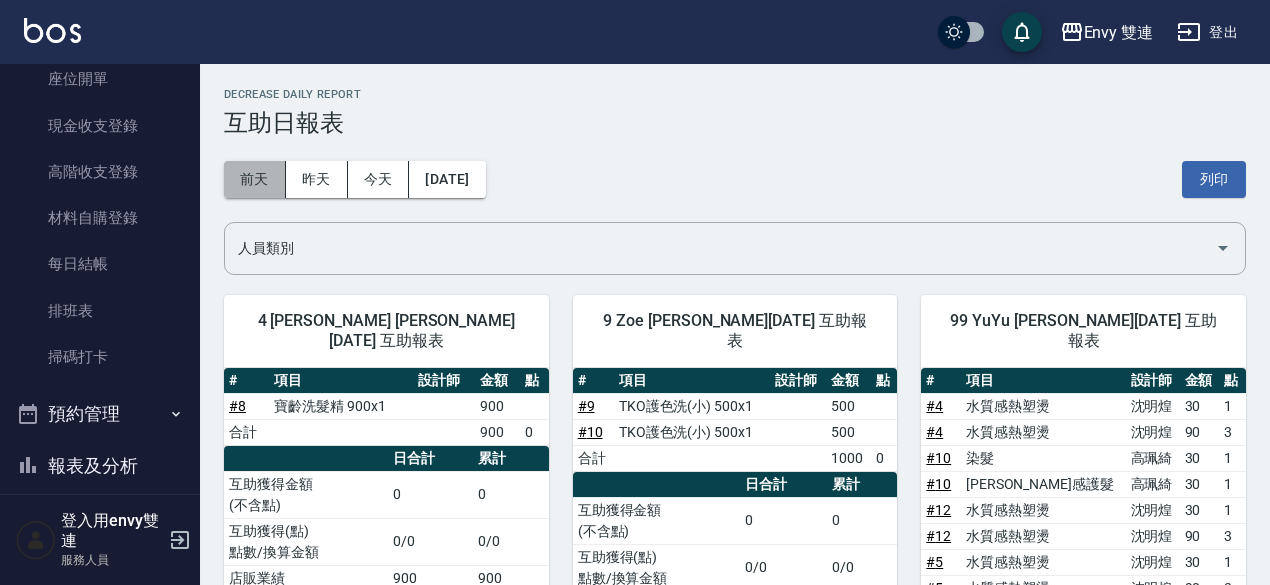 click on "前天" at bounding box center [255, 179] 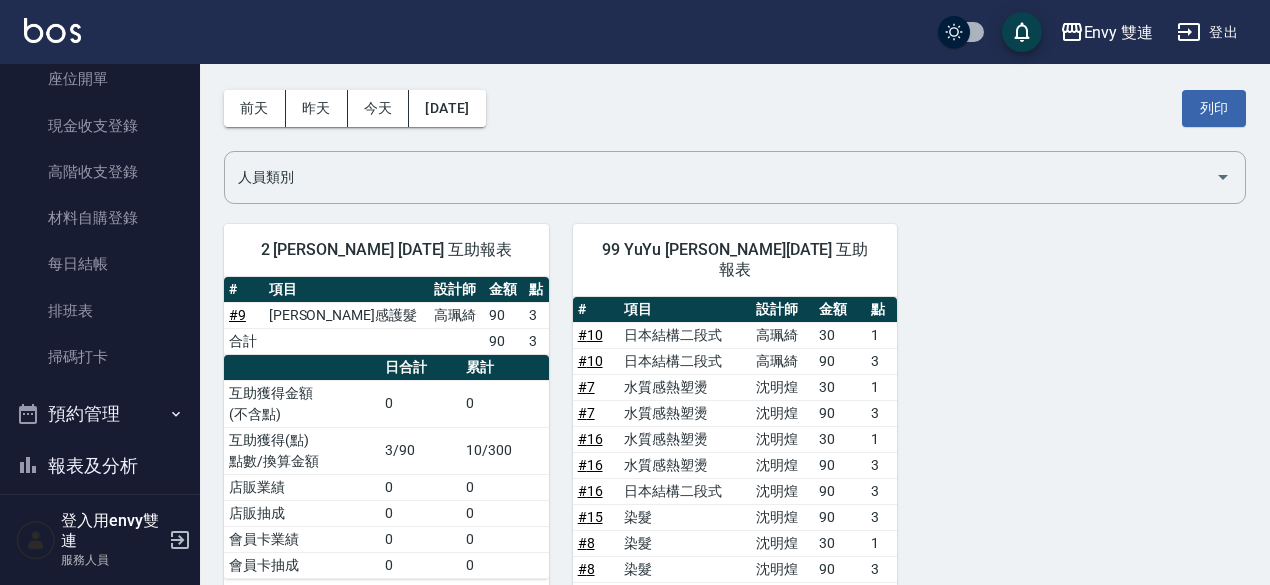 scroll, scrollTop: 0, scrollLeft: 0, axis: both 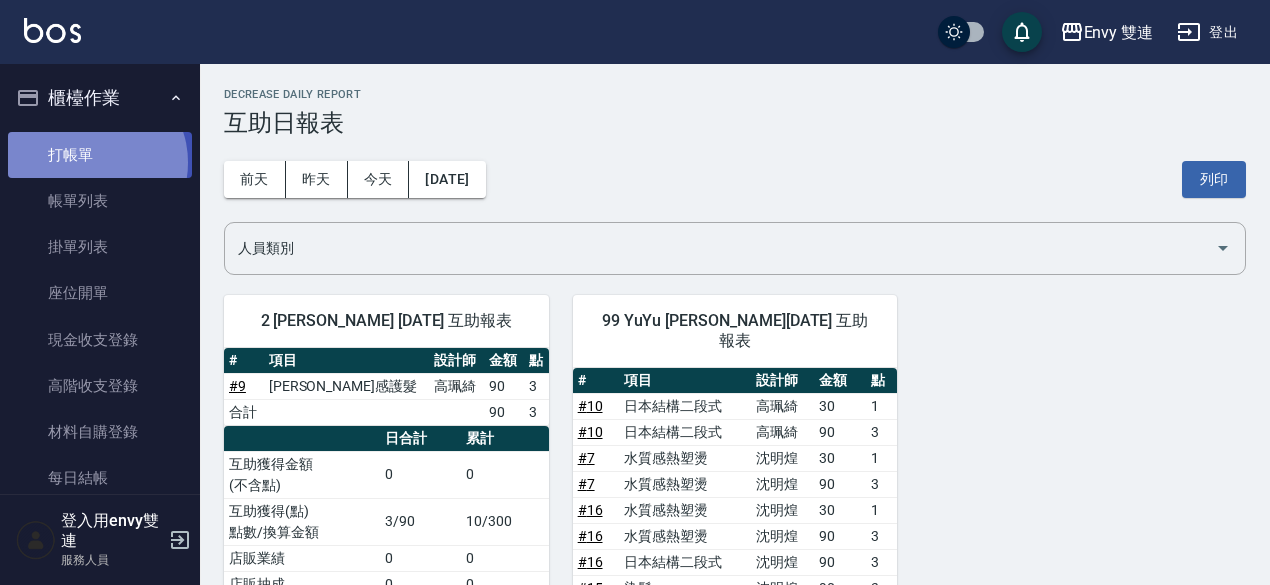 click on "打帳單" at bounding box center [100, 155] 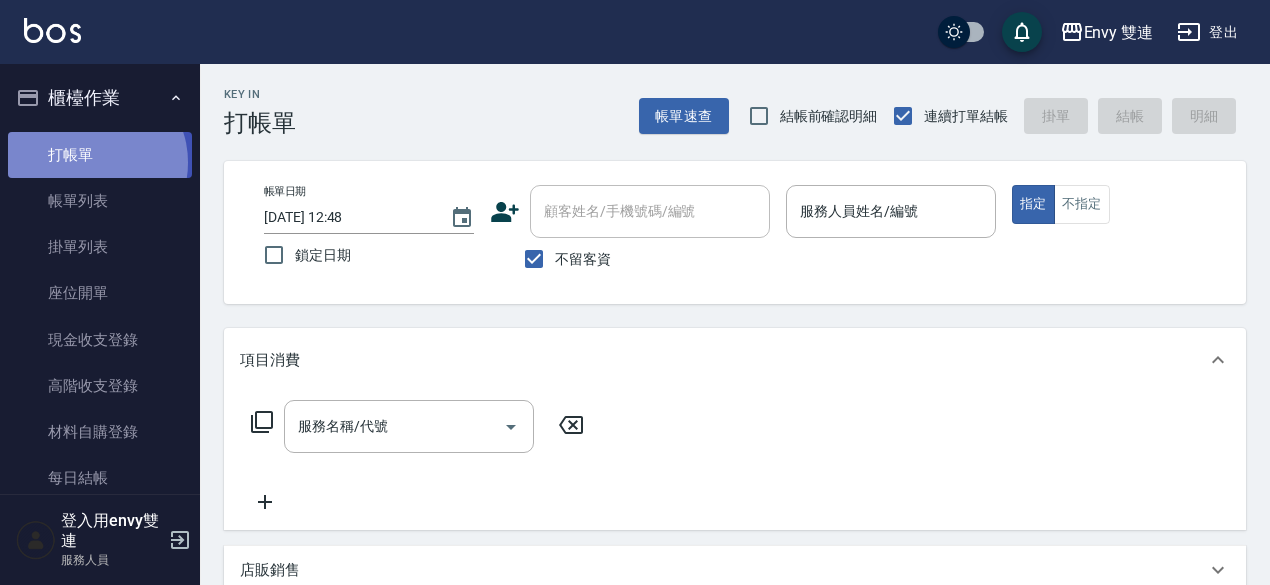 click on "打帳單" at bounding box center [100, 155] 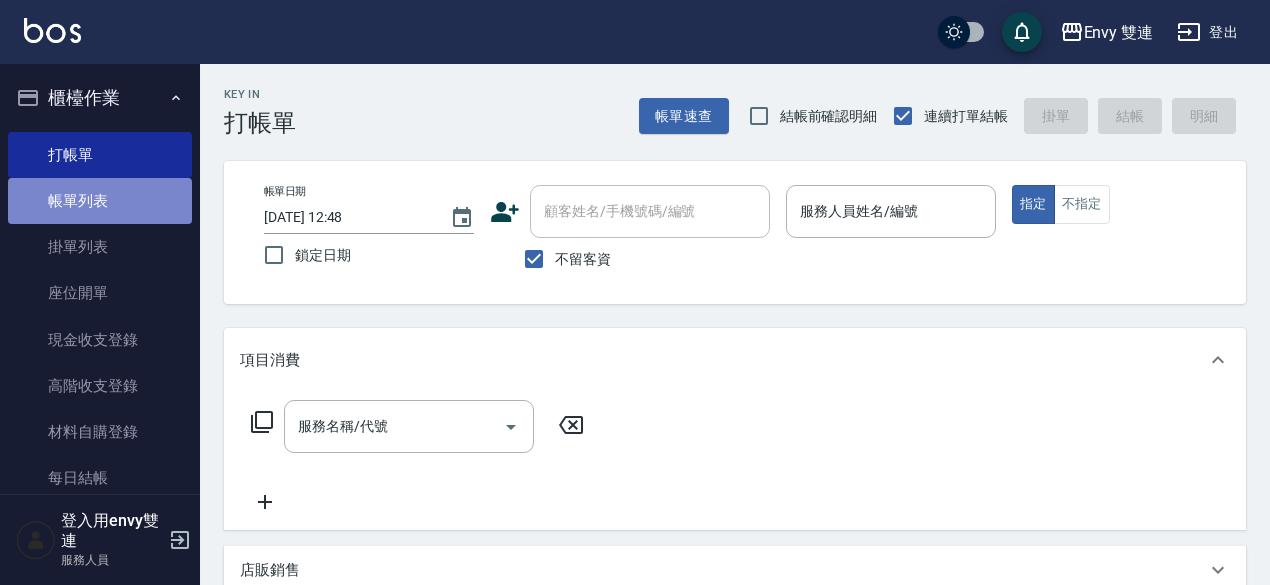 click on "帳單列表" at bounding box center (100, 201) 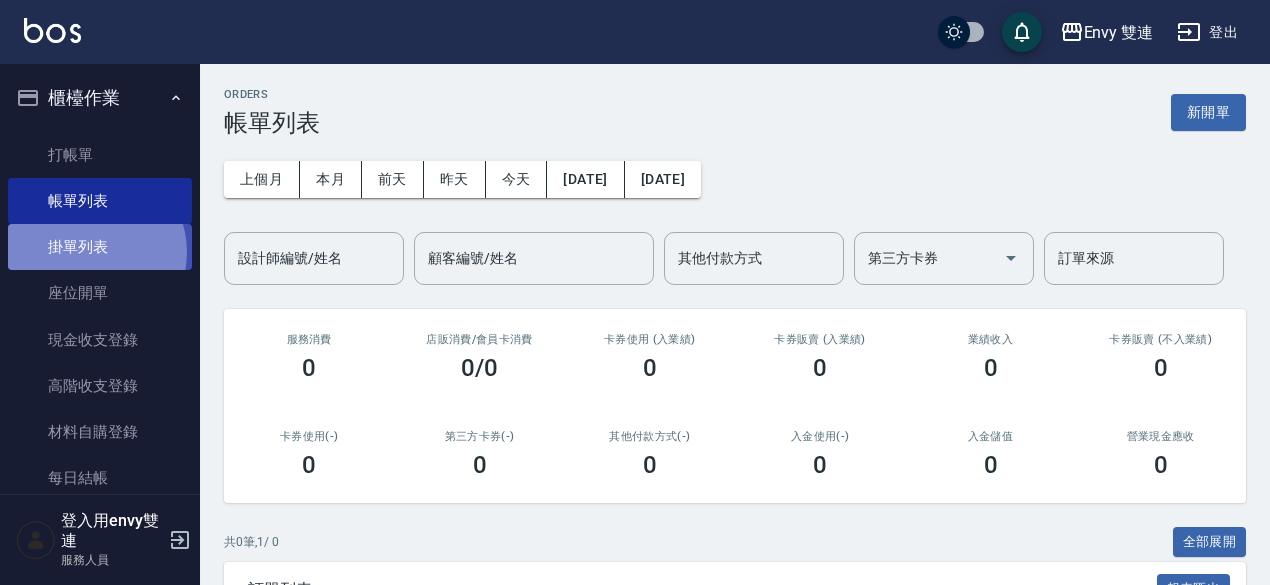 click on "掛單列表" at bounding box center (100, 247) 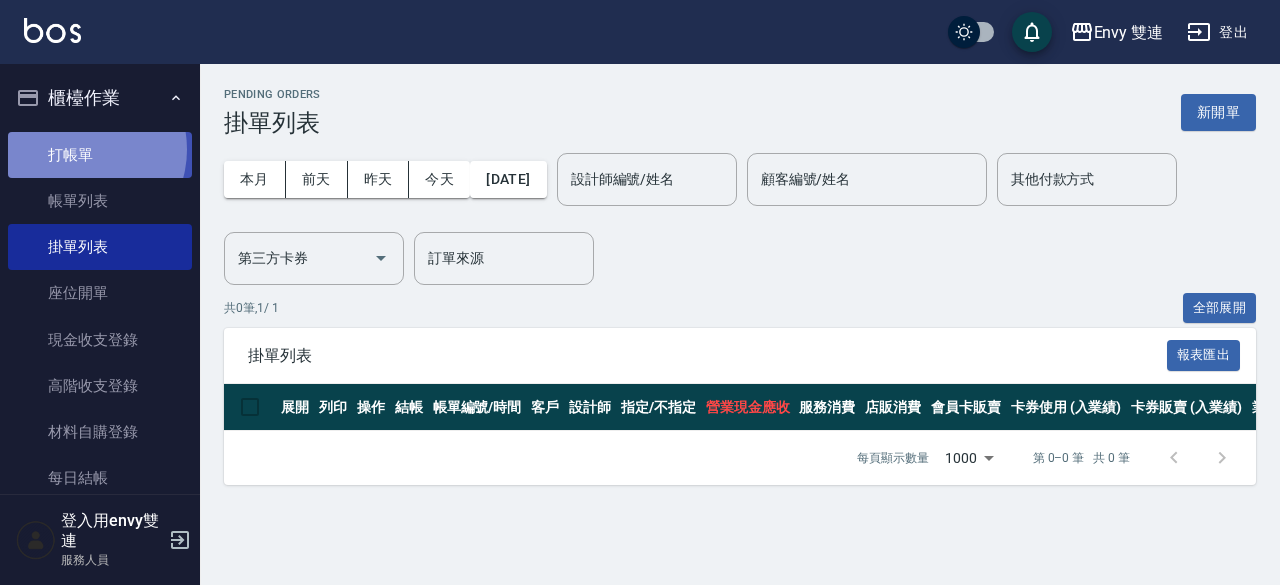 click on "打帳單" at bounding box center [100, 155] 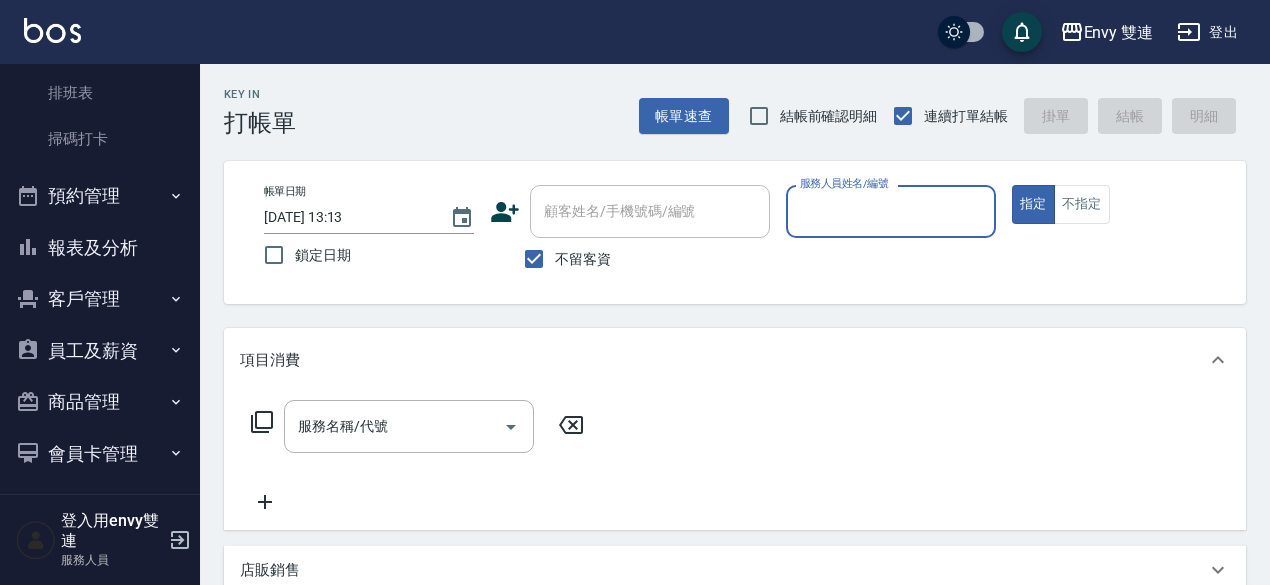 scroll, scrollTop: 440, scrollLeft: 0, axis: vertical 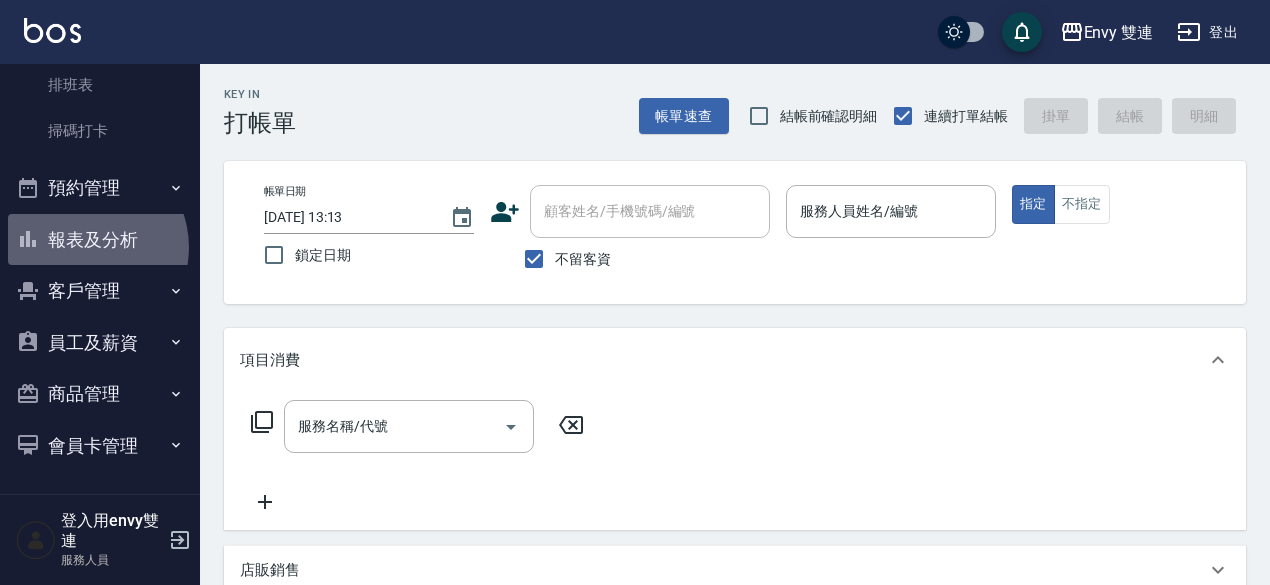 click on "報表及分析" at bounding box center (100, 240) 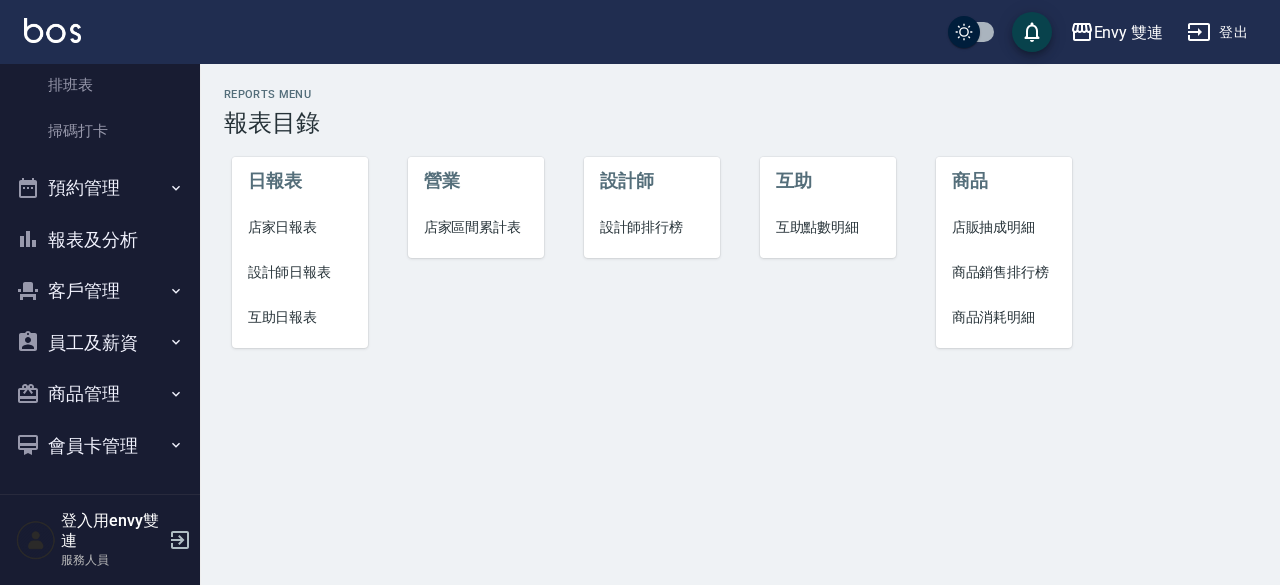 click on "互助日報表" at bounding box center [300, 317] 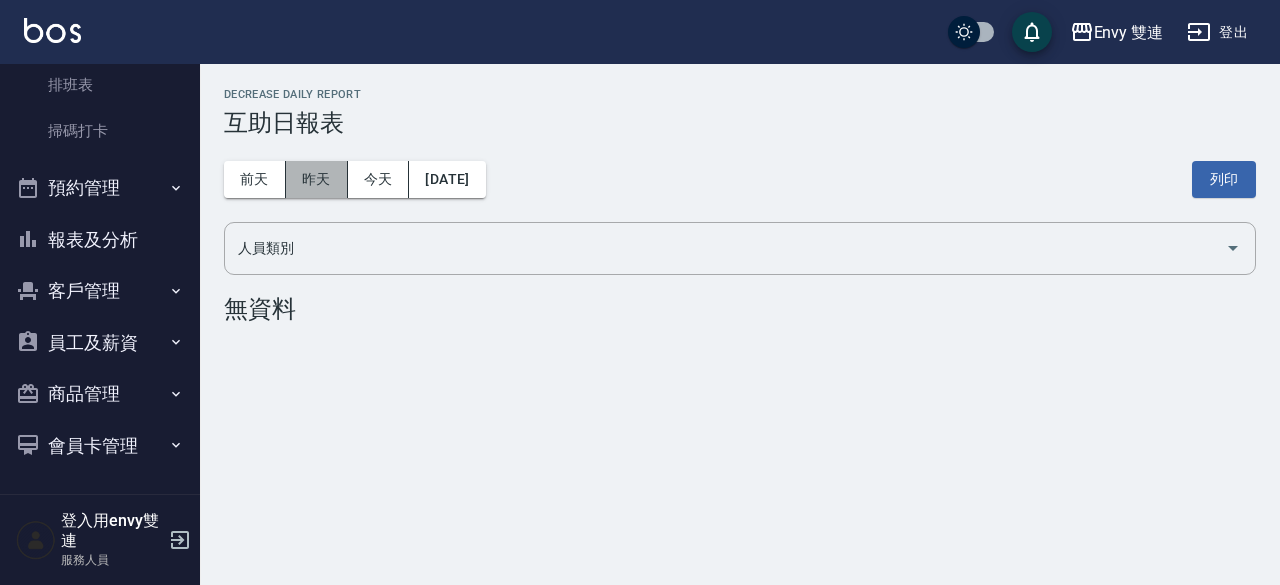 click on "昨天" at bounding box center (317, 179) 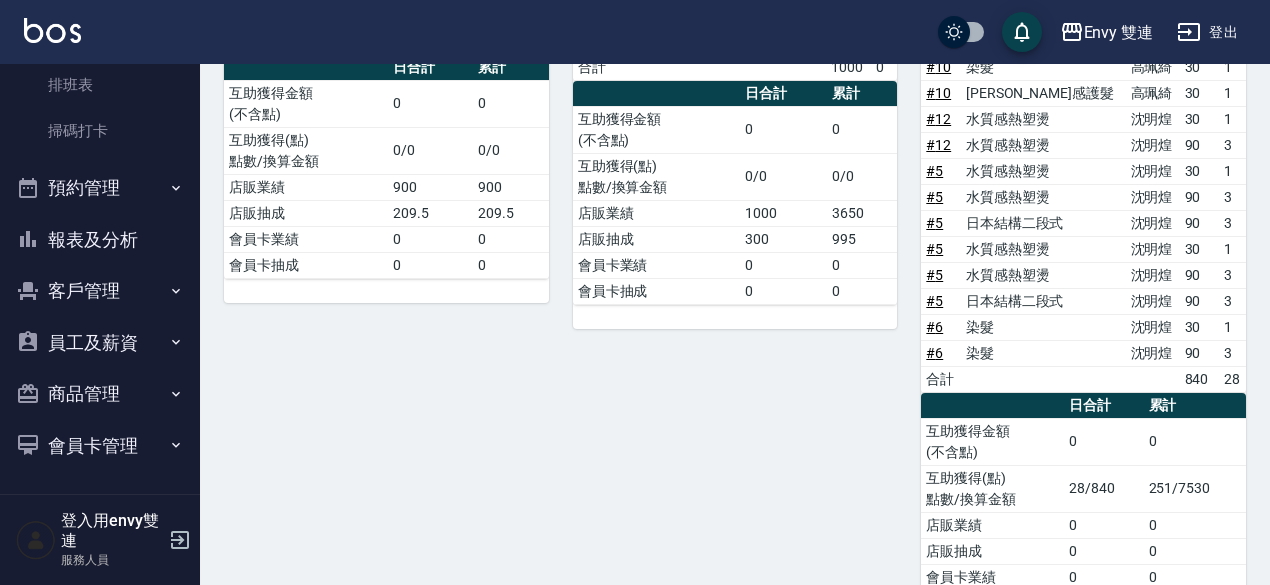 scroll, scrollTop: 442, scrollLeft: 0, axis: vertical 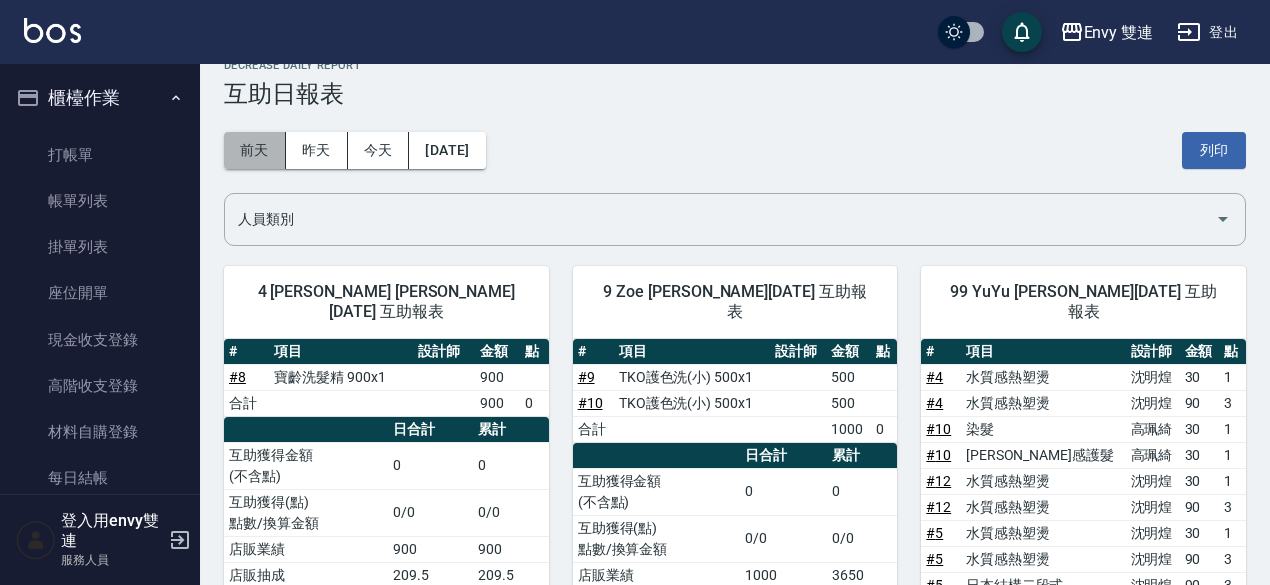 click on "前天" at bounding box center (255, 150) 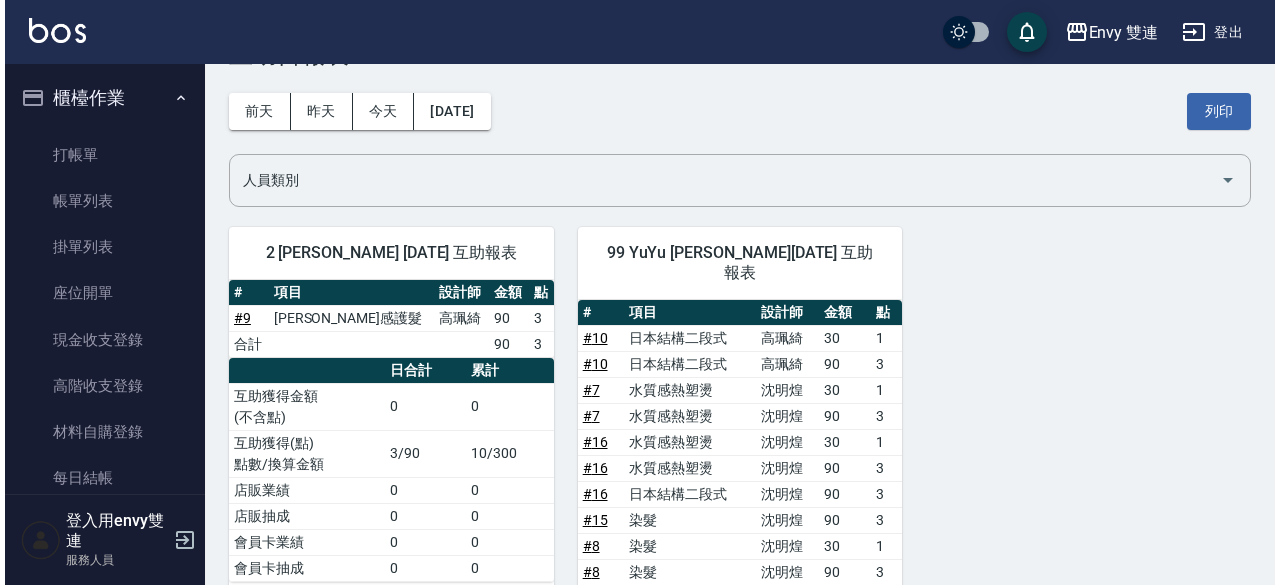 scroll, scrollTop: 56, scrollLeft: 0, axis: vertical 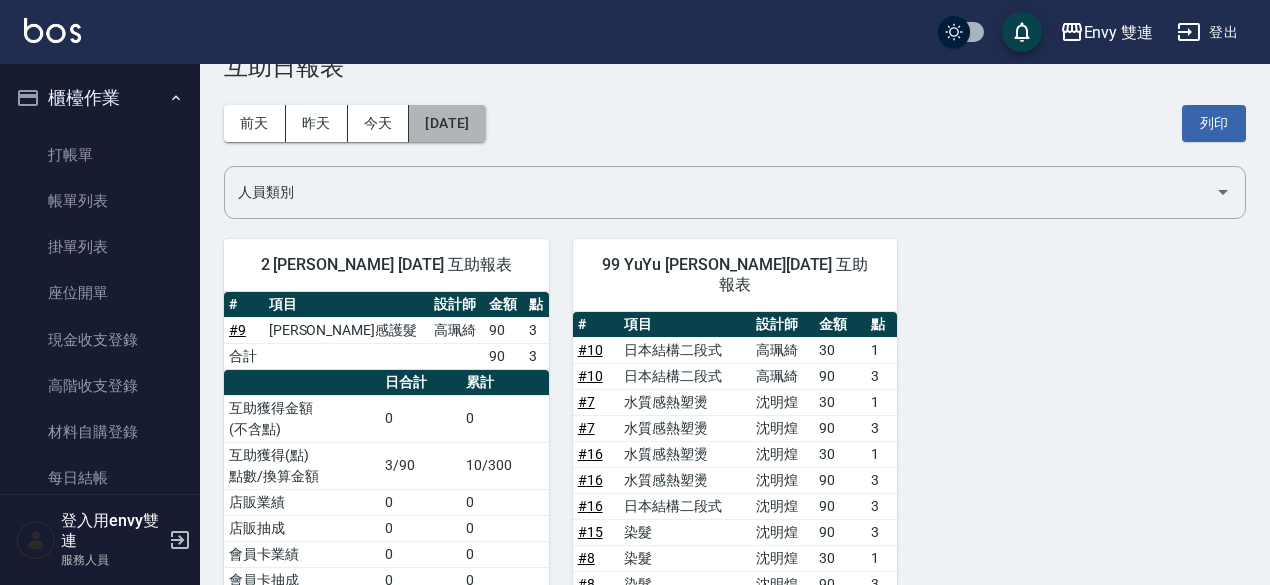 click on "[DATE]" at bounding box center (447, 123) 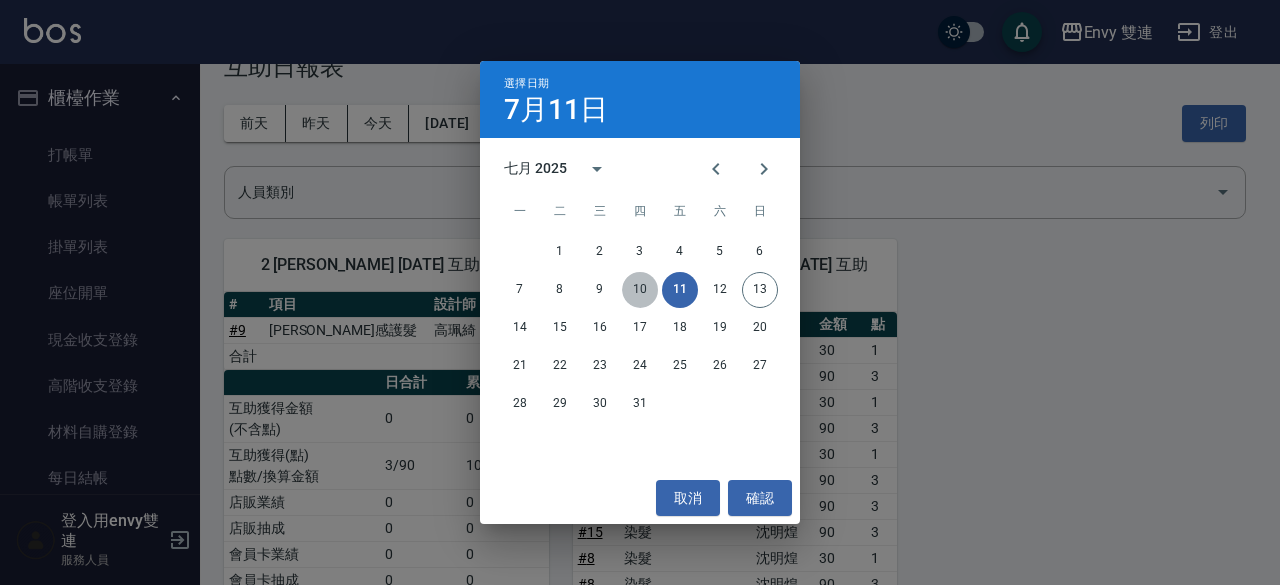 click on "10" at bounding box center (640, 290) 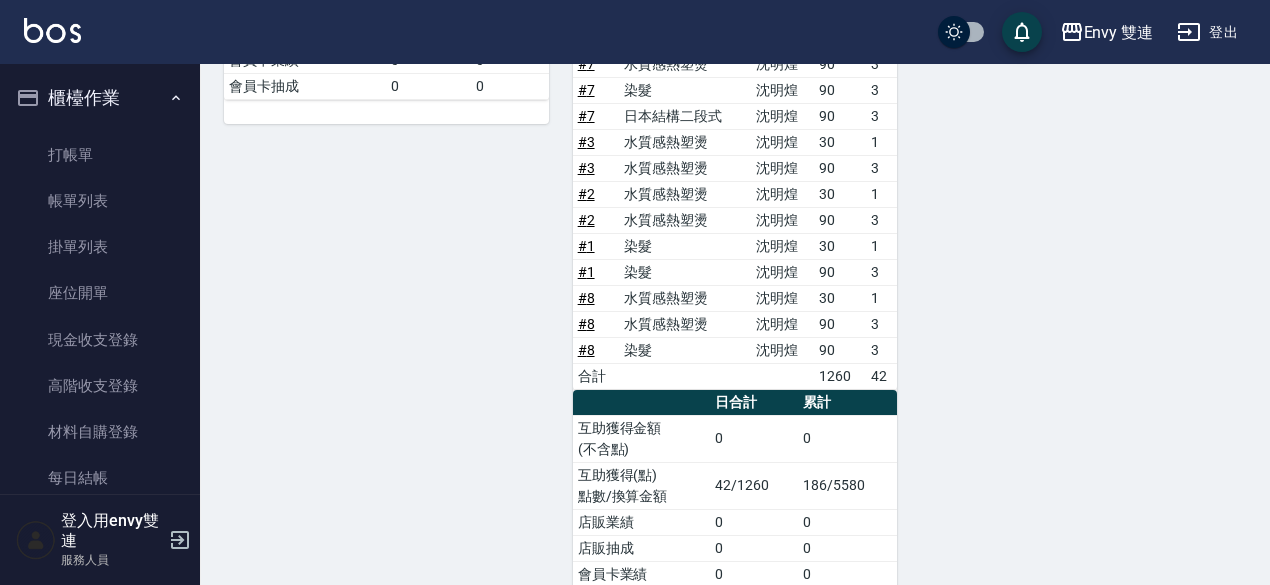 scroll, scrollTop: 0, scrollLeft: 0, axis: both 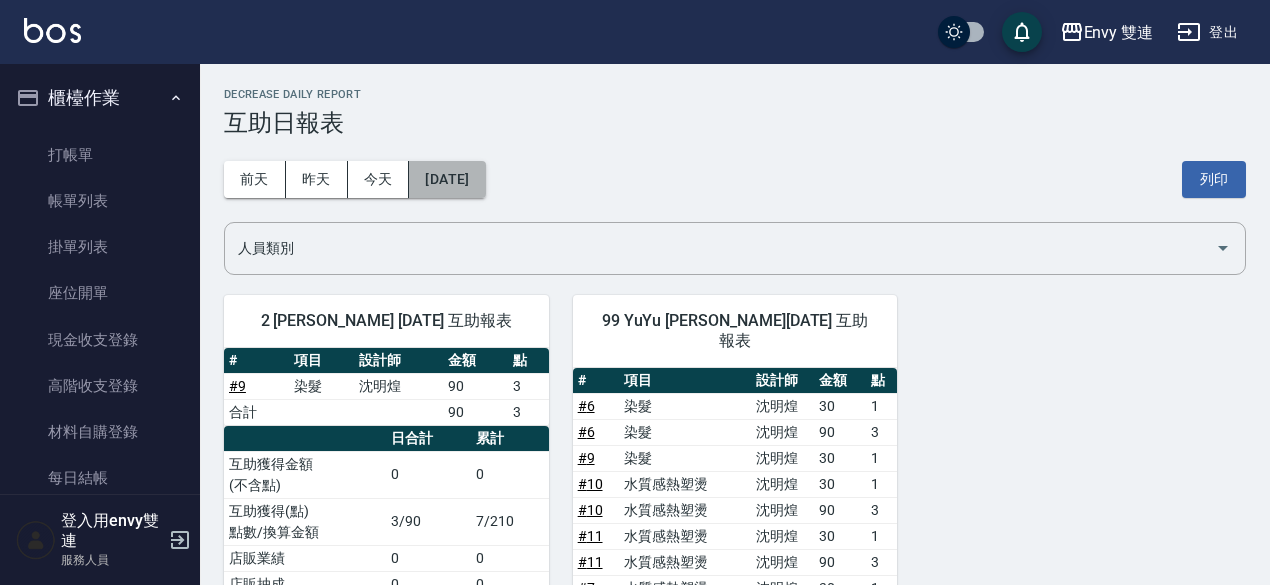 click on "[DATE]" at bounding box center [447, 179] 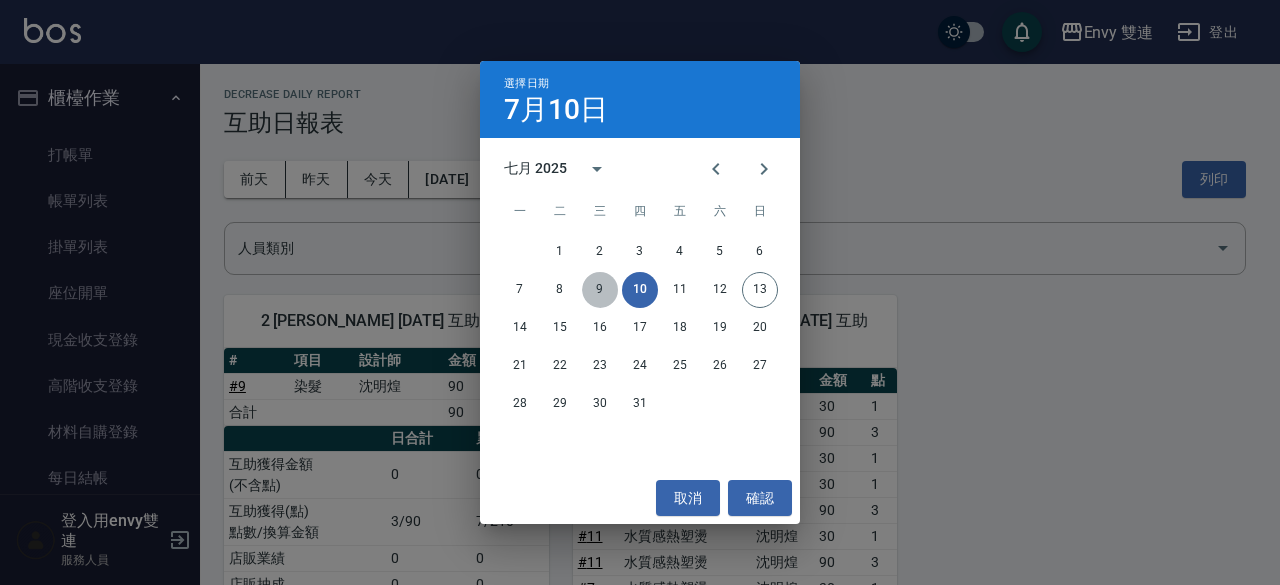 click on "9" at bounding box center (600, 290) 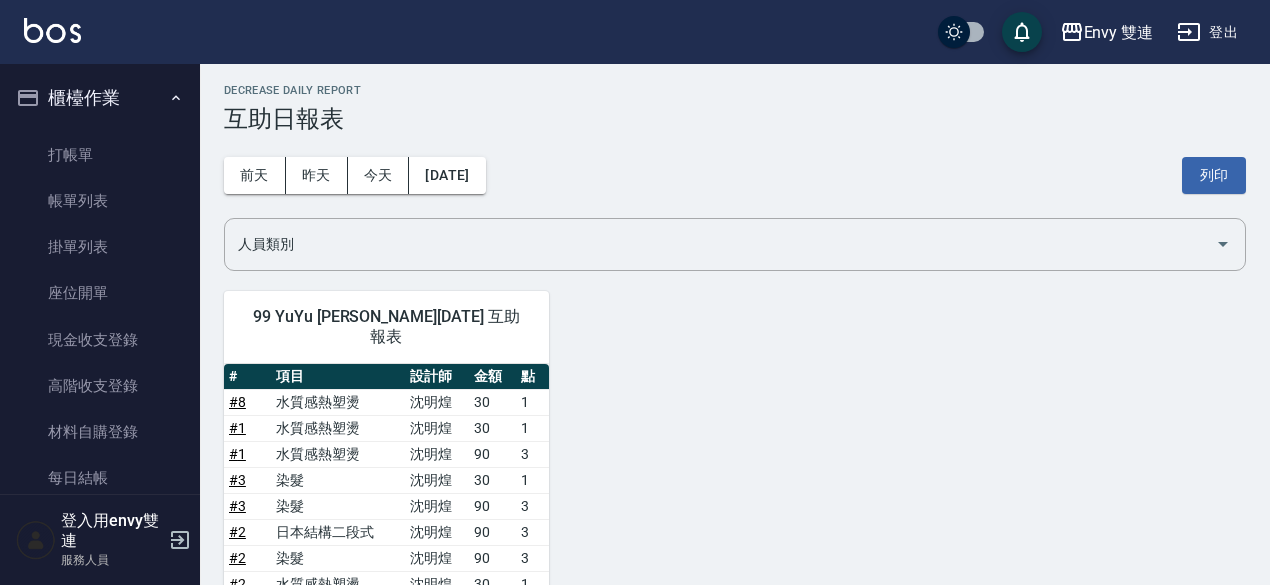 scroll, scrollTop: 0, scrollLeft: 0, axis: both 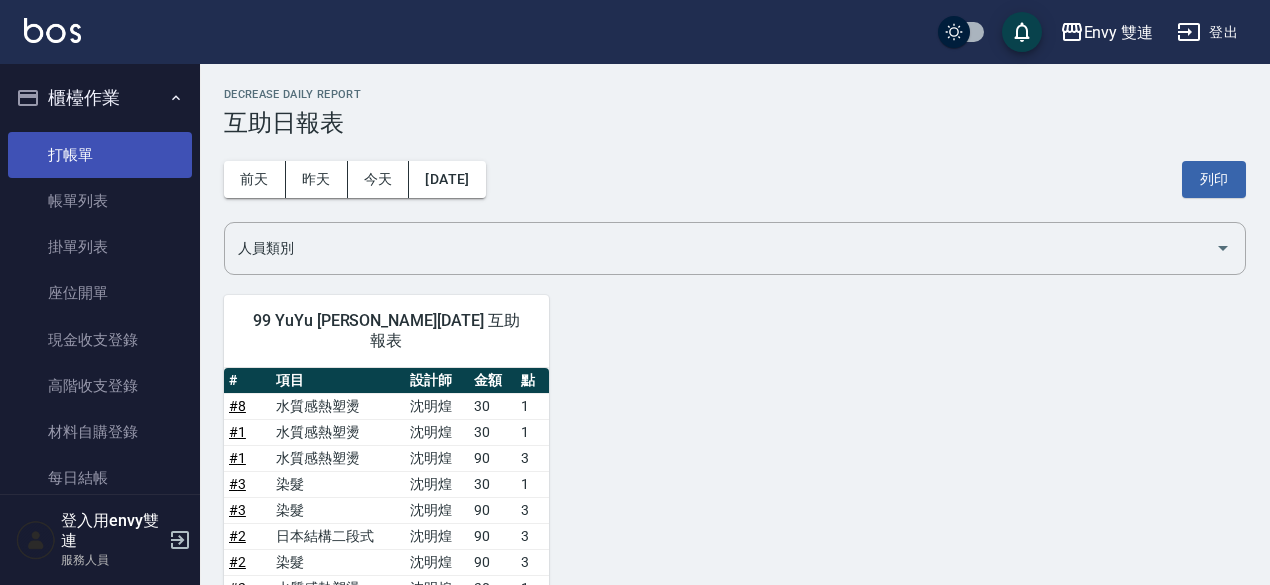click on "打帳單" at bounding box center (100, 155) 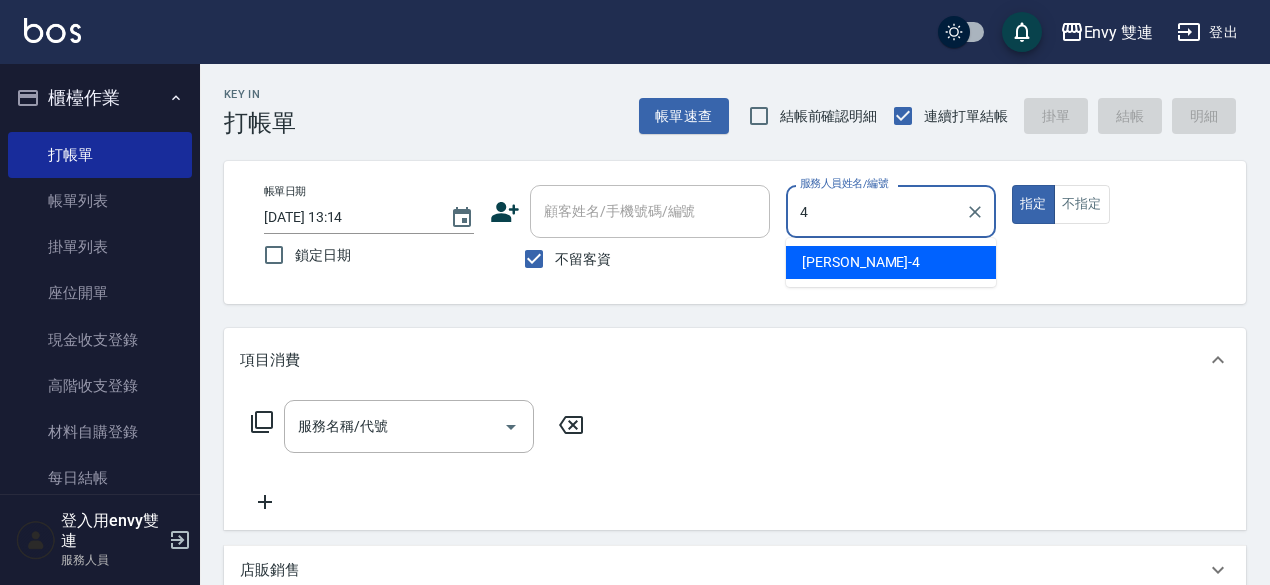 type on "[PERSON_NAME]-4" 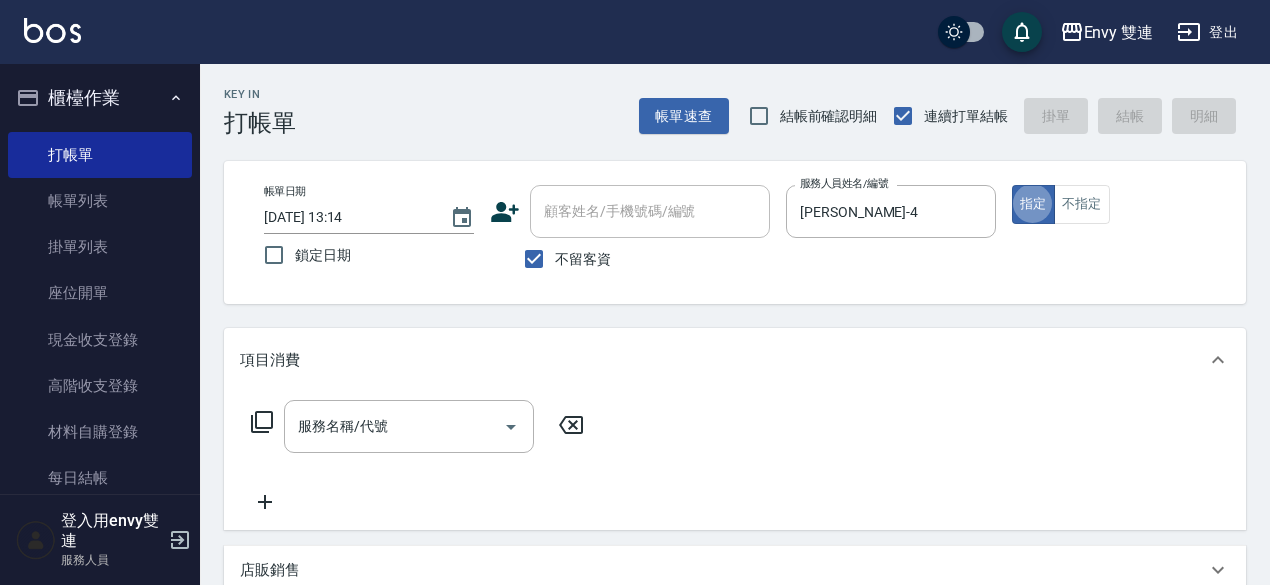type on "true" 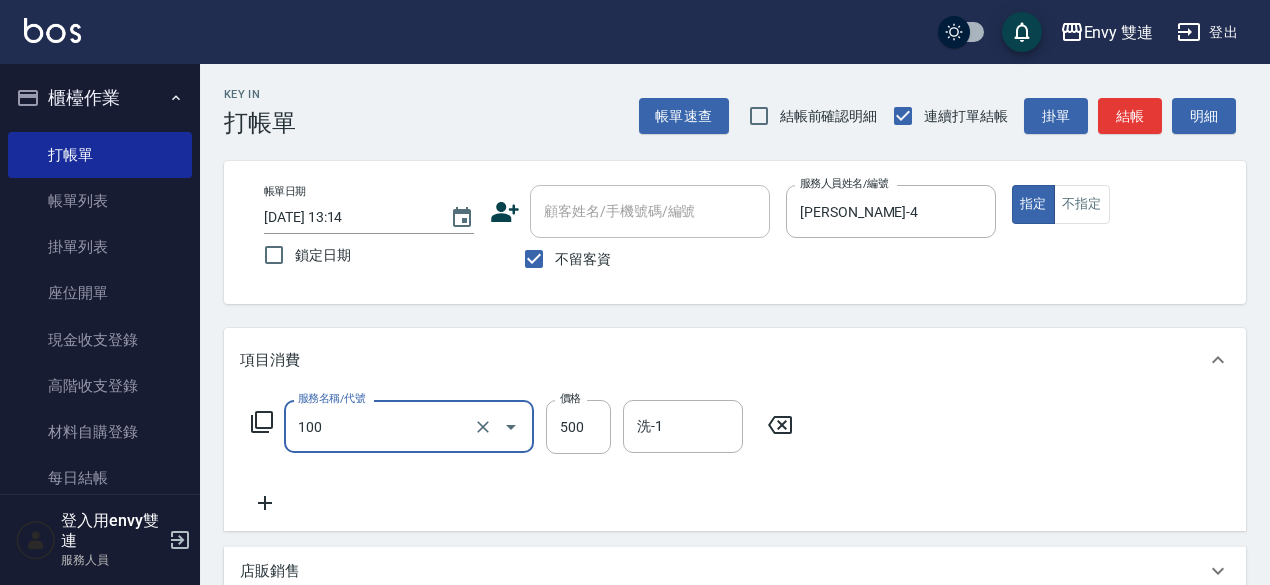 type on "洗＋剪(100)" 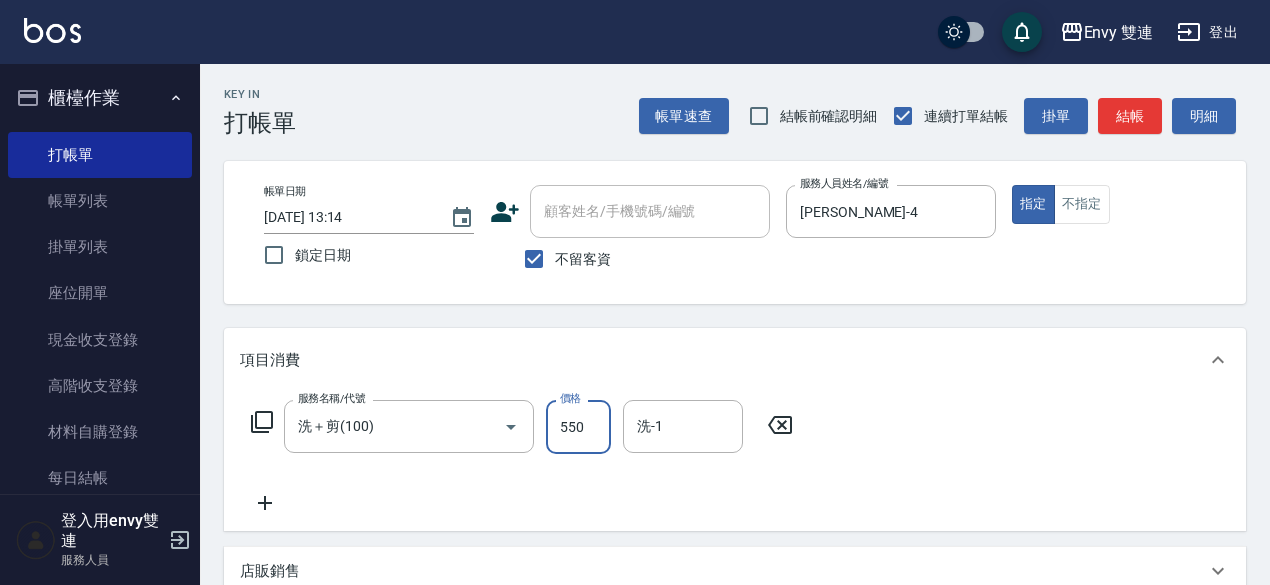 type on "550" 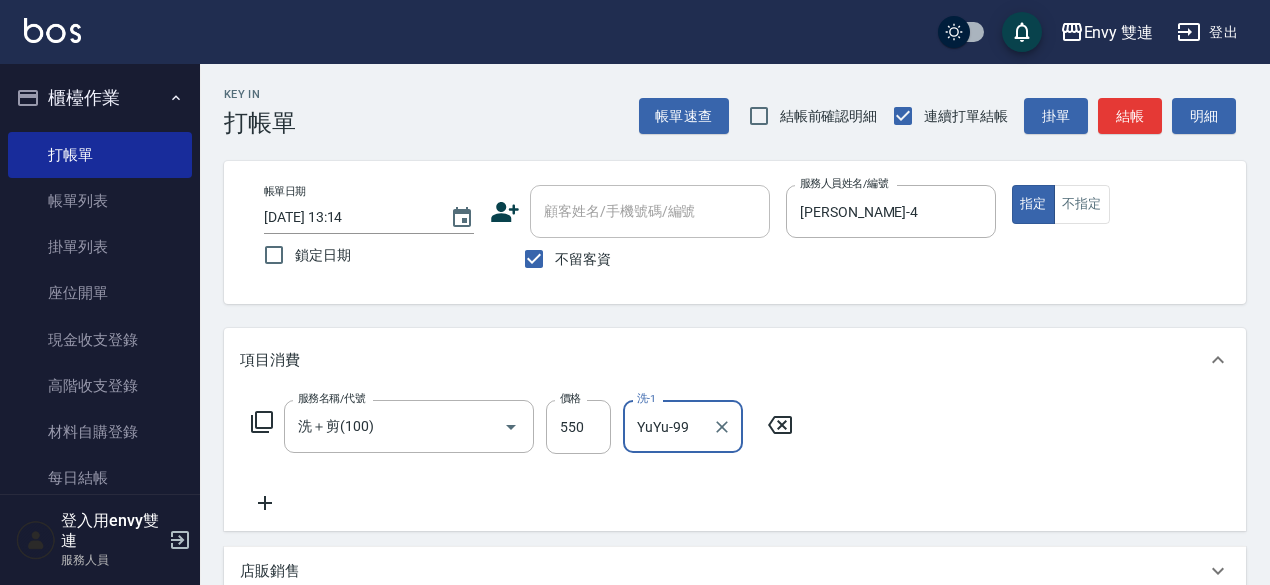 type on "YuYu-99" 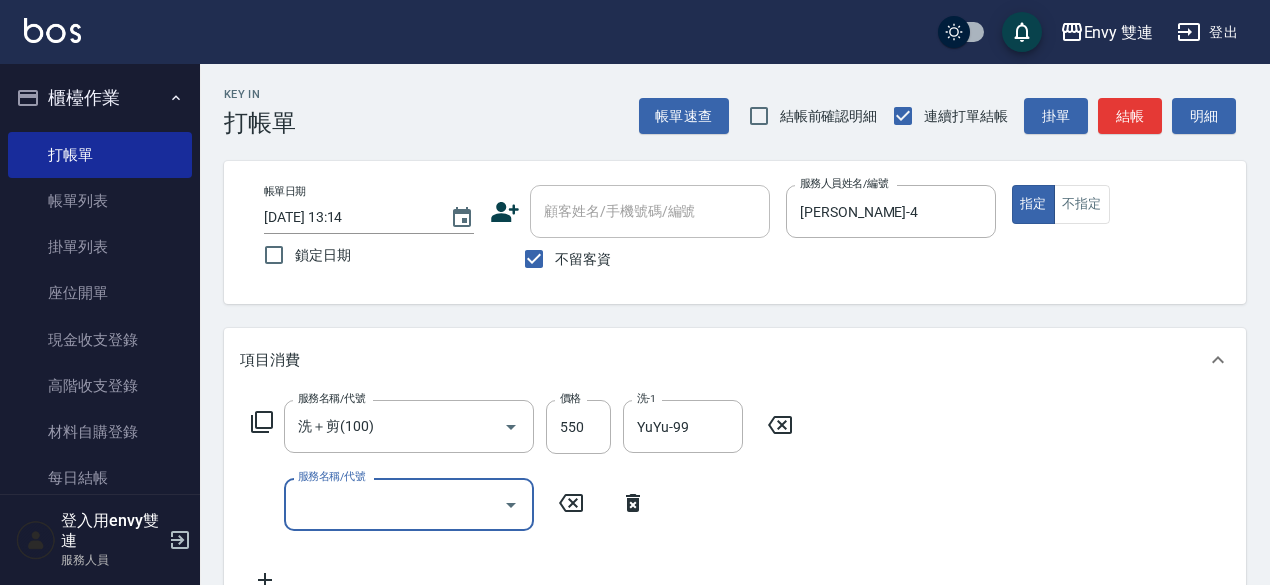type on "0" 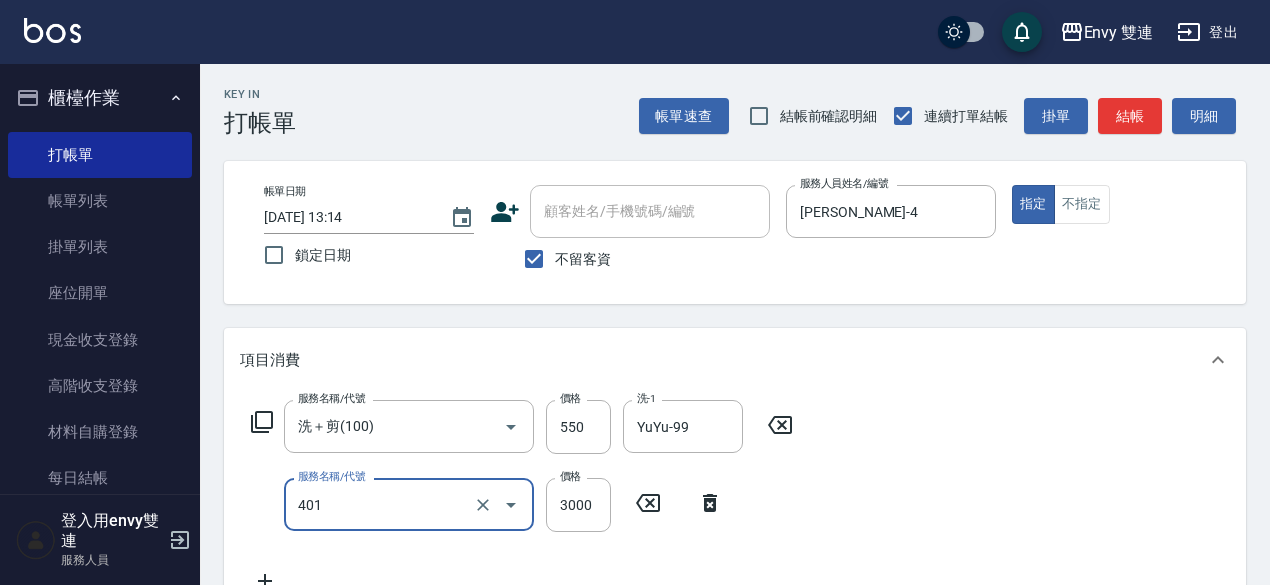 type on "染髮(401)" 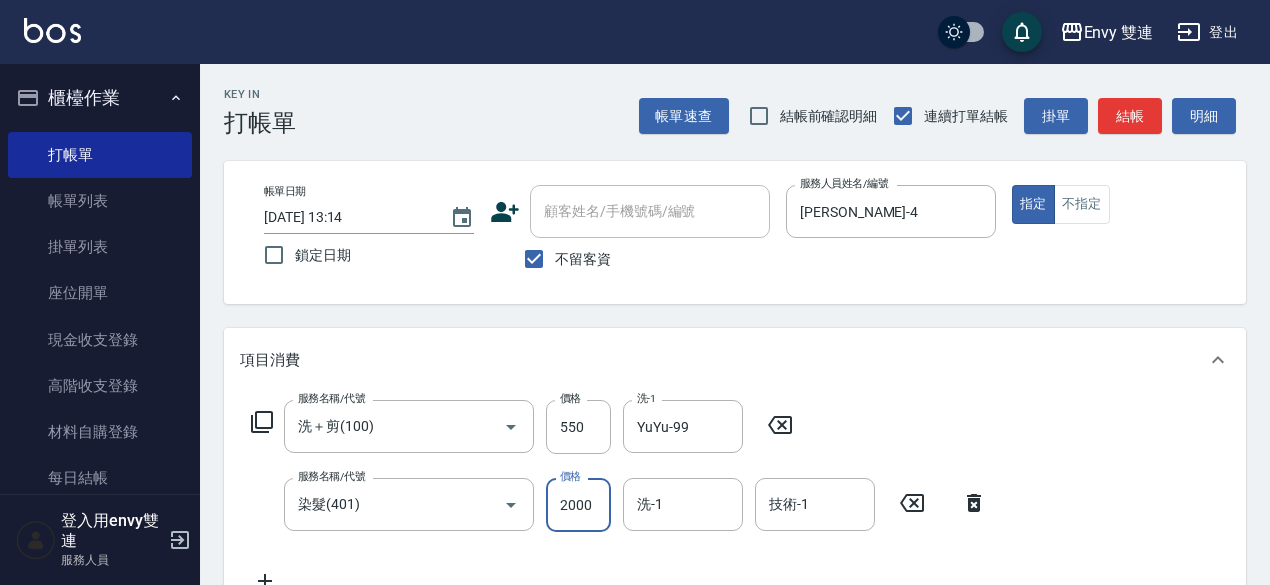 type on "2000" 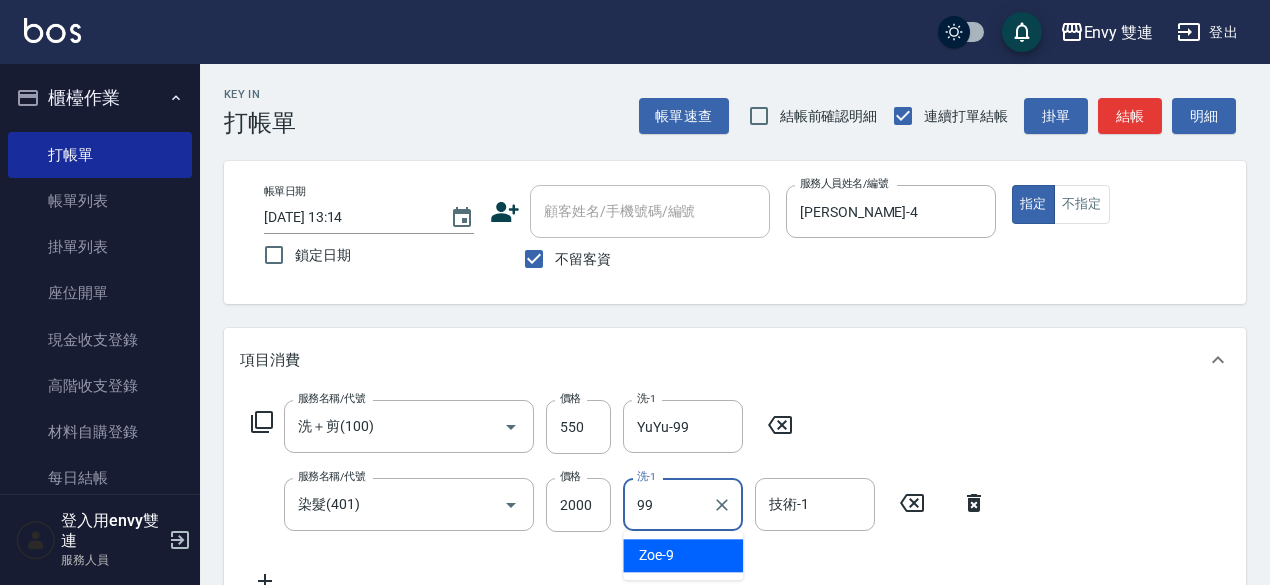 type on "YuYu-99" 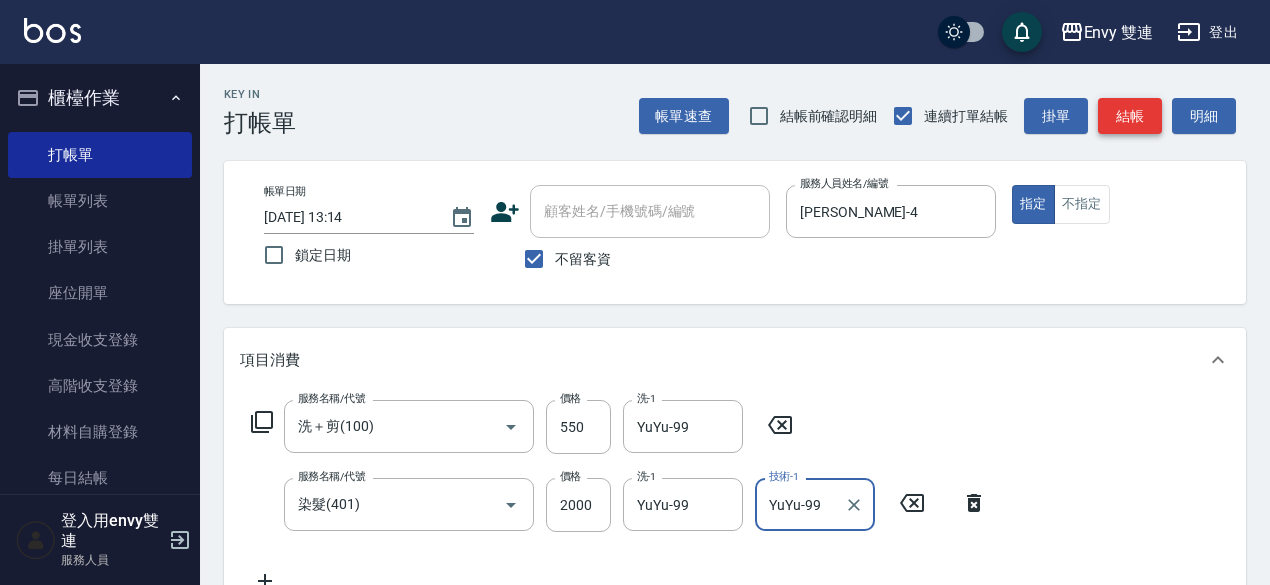 type on "YuYu-99" 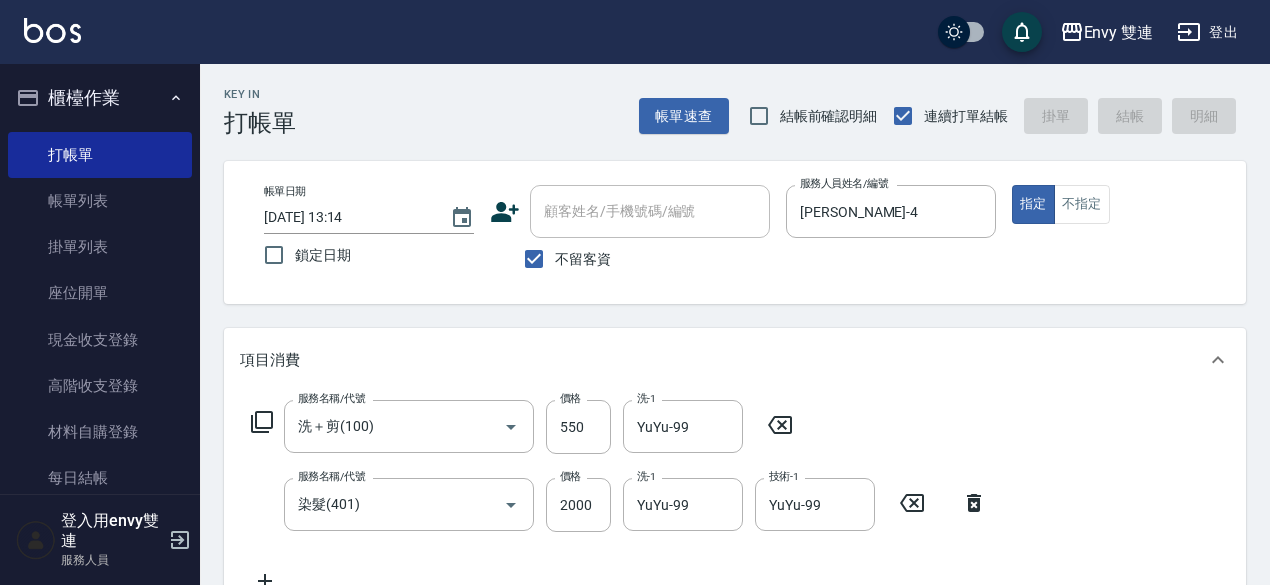 type on "[DATE] 13:16" 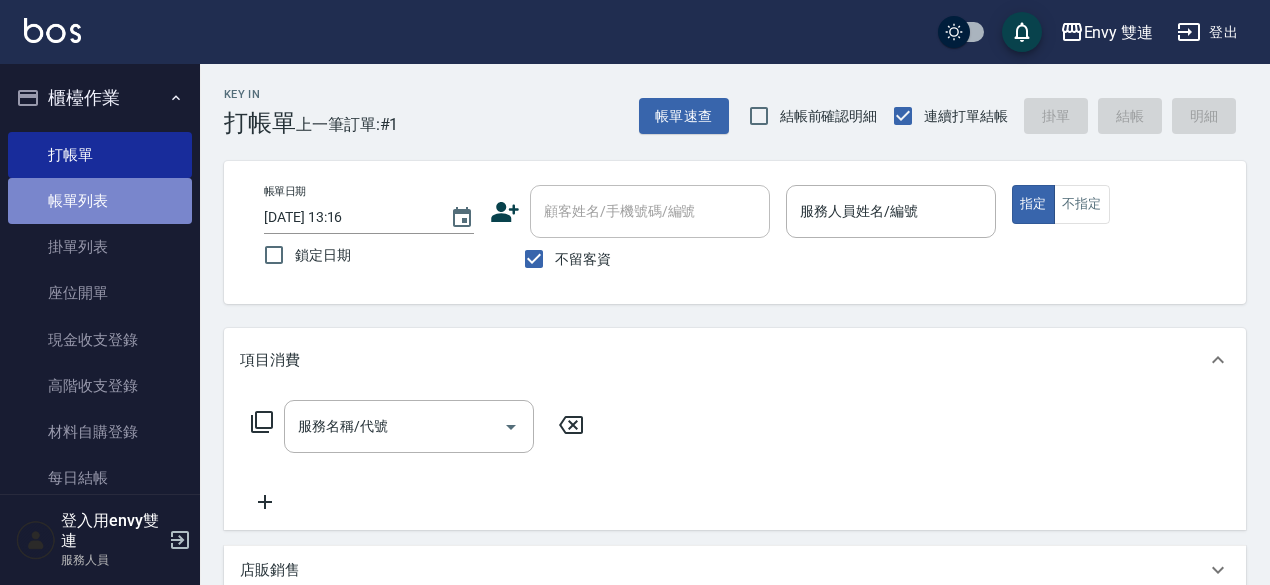 click on "帳單列表" at bounding box center [100, 201] 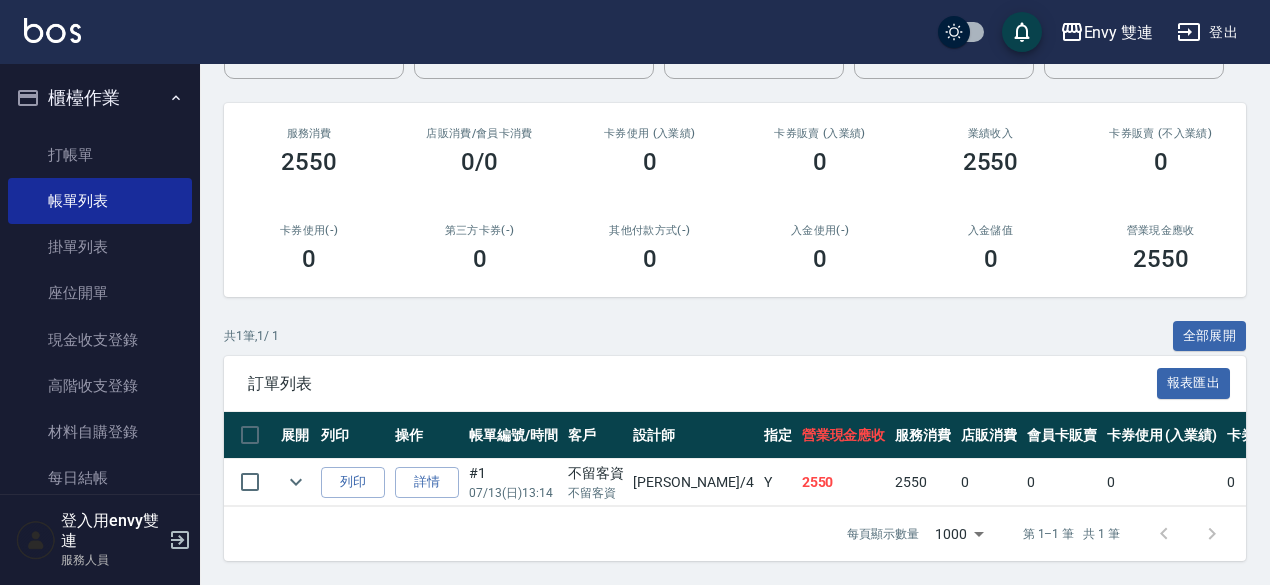 scroll, scrollTop: 0, scrollLeft: 0, axis: both 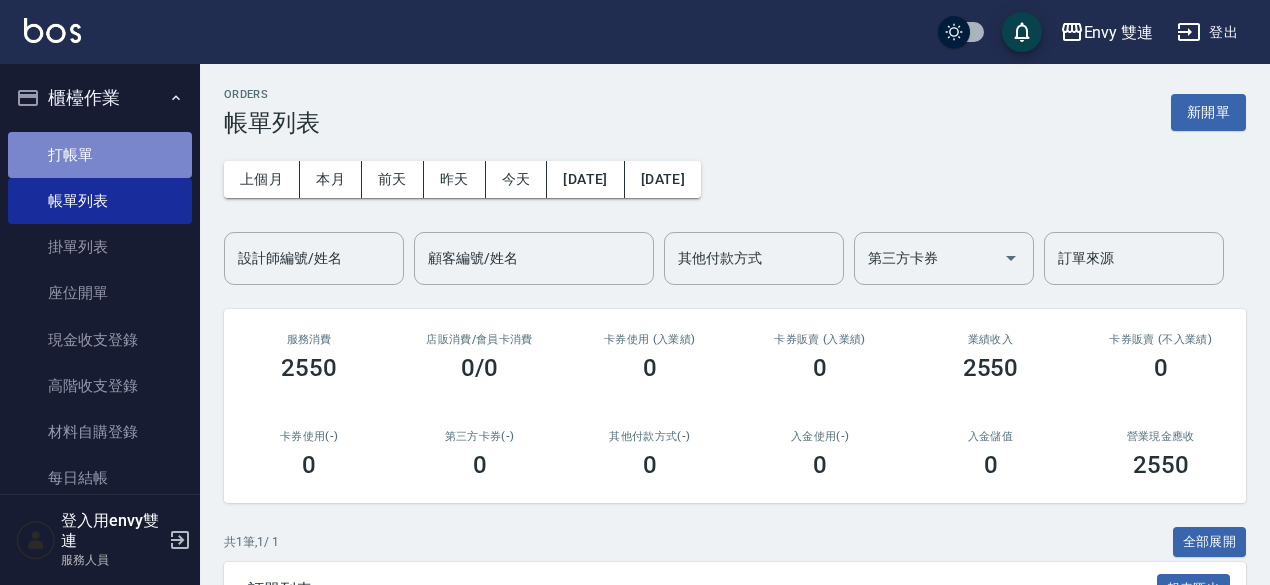 click on "打帳單" at bounding box center [100, 155] 